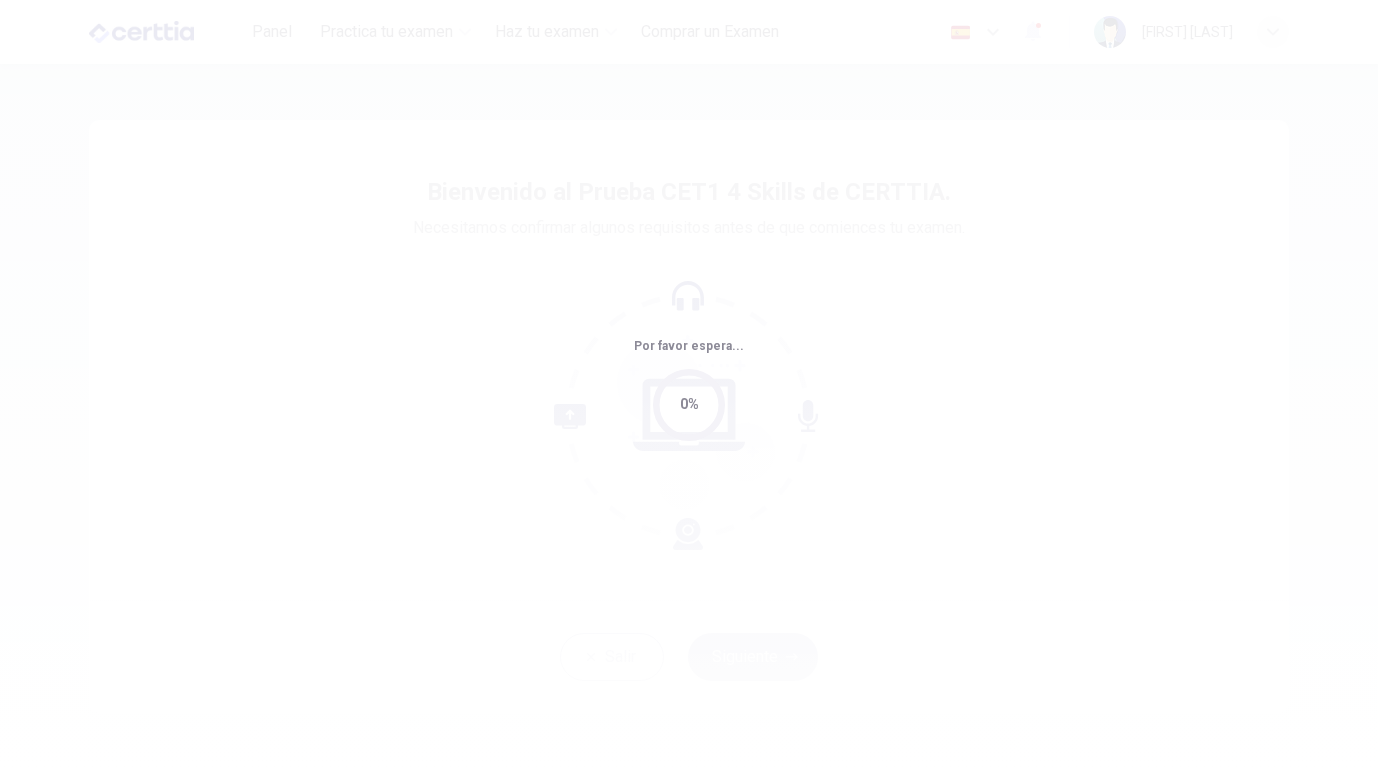 scroll, scrollTop: 0, scrollLeft: 0, axis: both 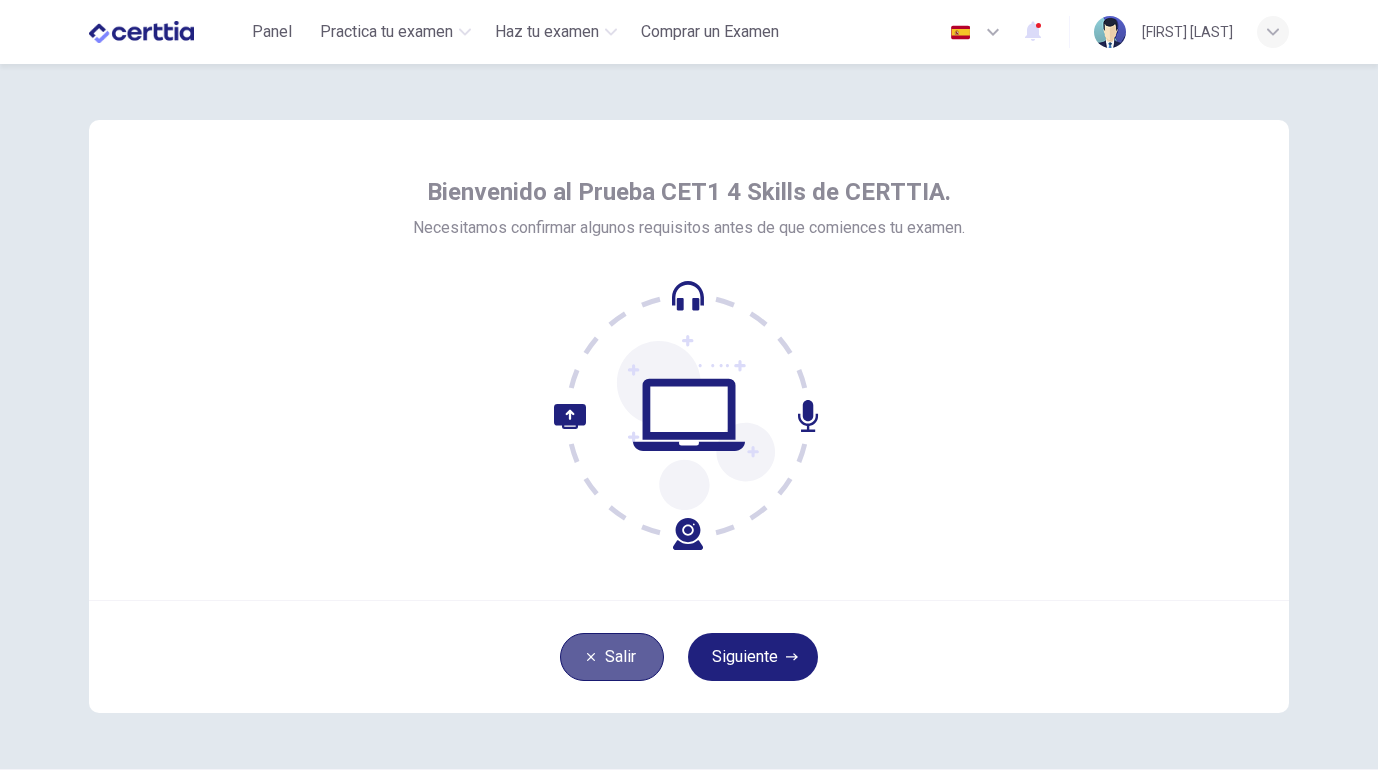 click on "Salir" at bounding box center [612, 657] 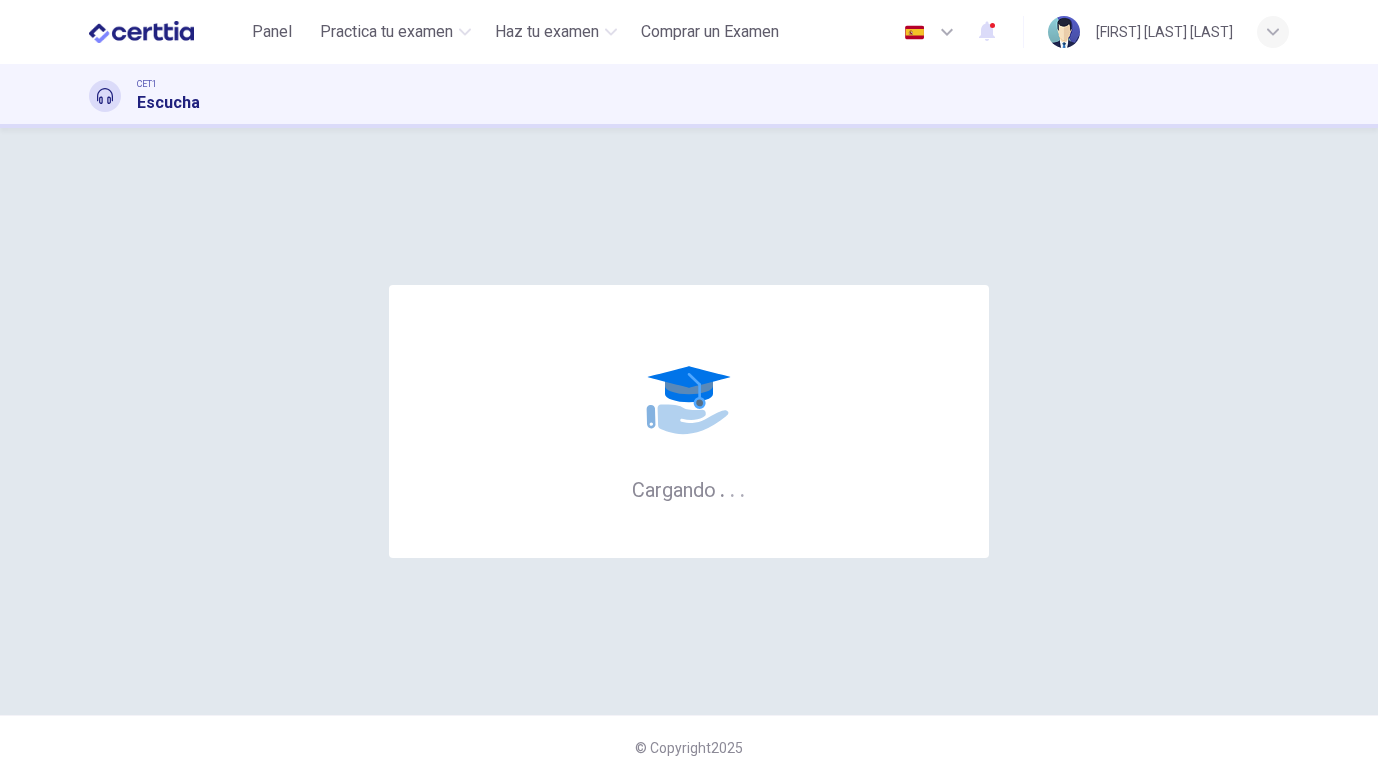 scroll, scrollTop: 0, scrollLeft: 0, axis: both 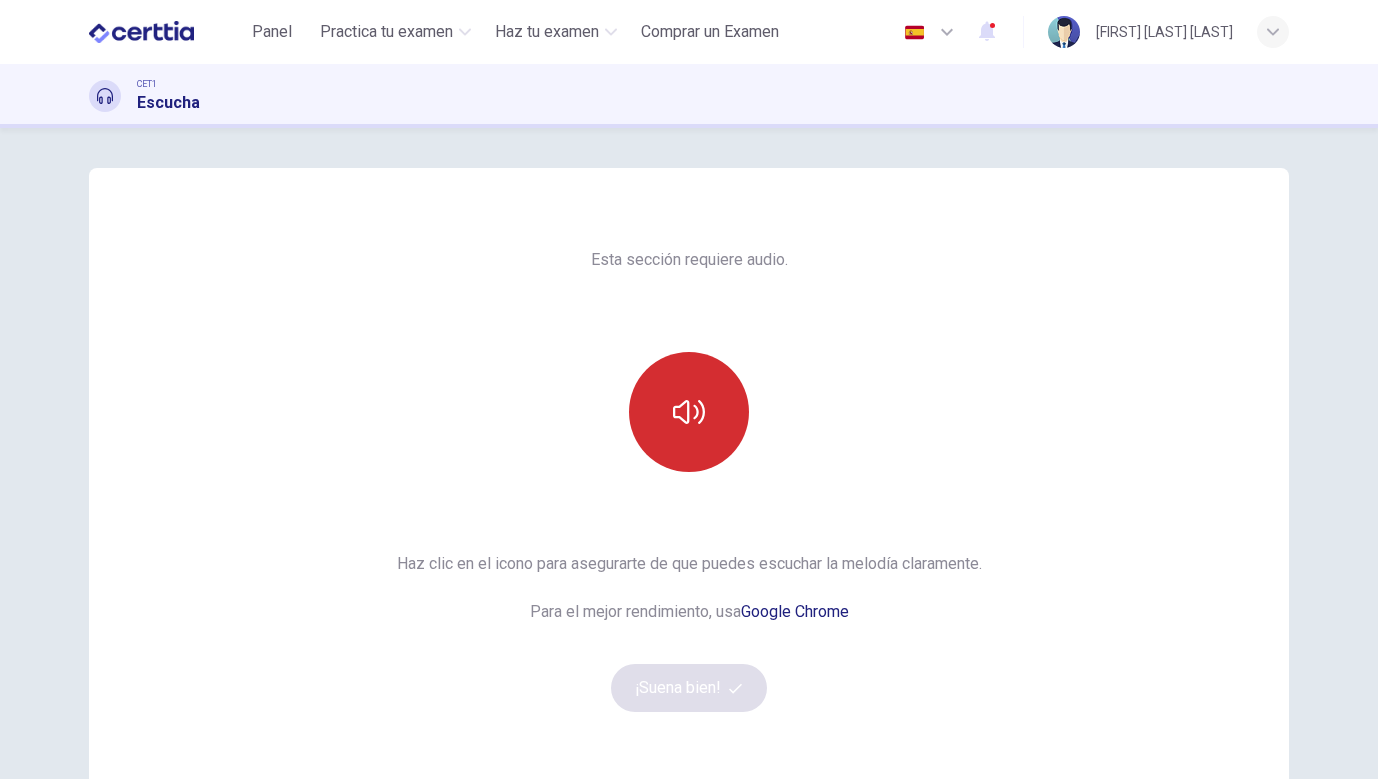 click at bounding box center [689, 412] 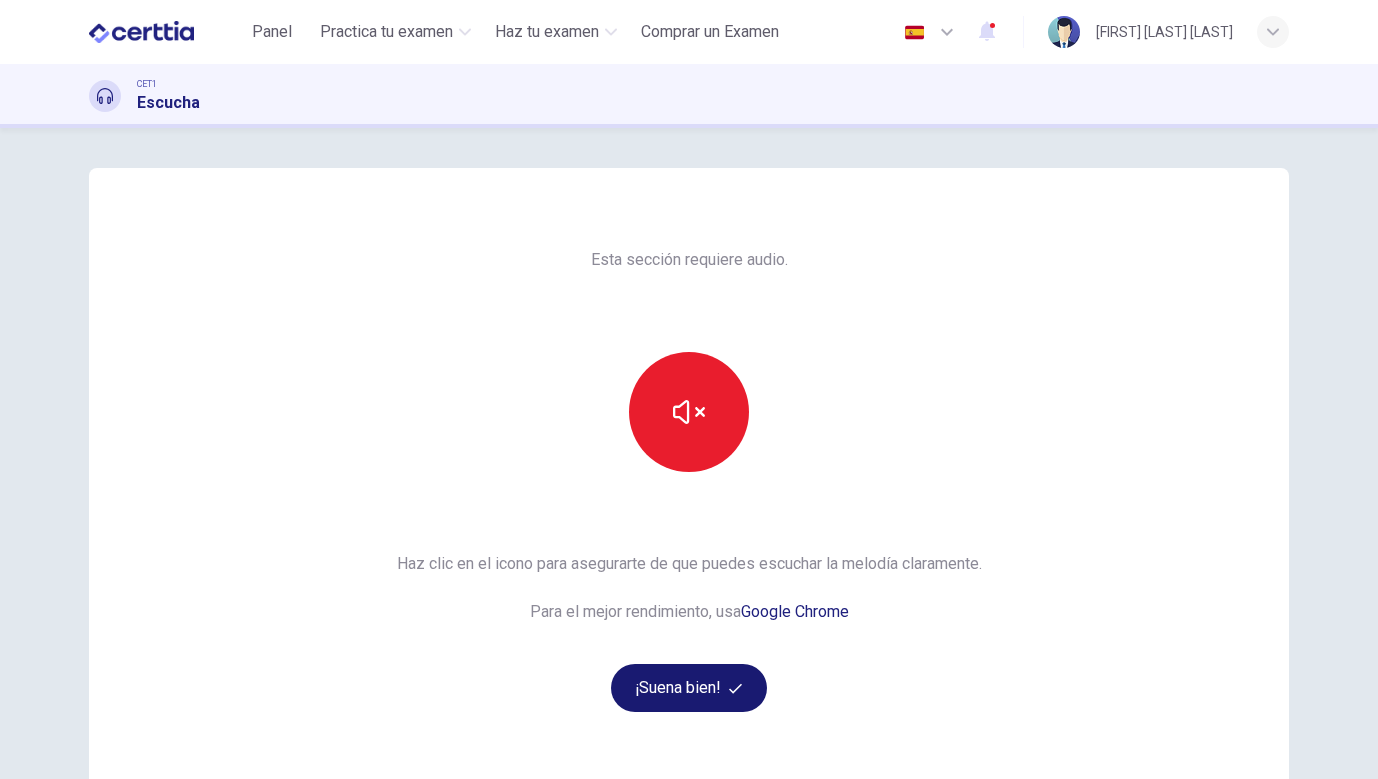 click on "¡Suena bien!" at bounding box center (689, 688) 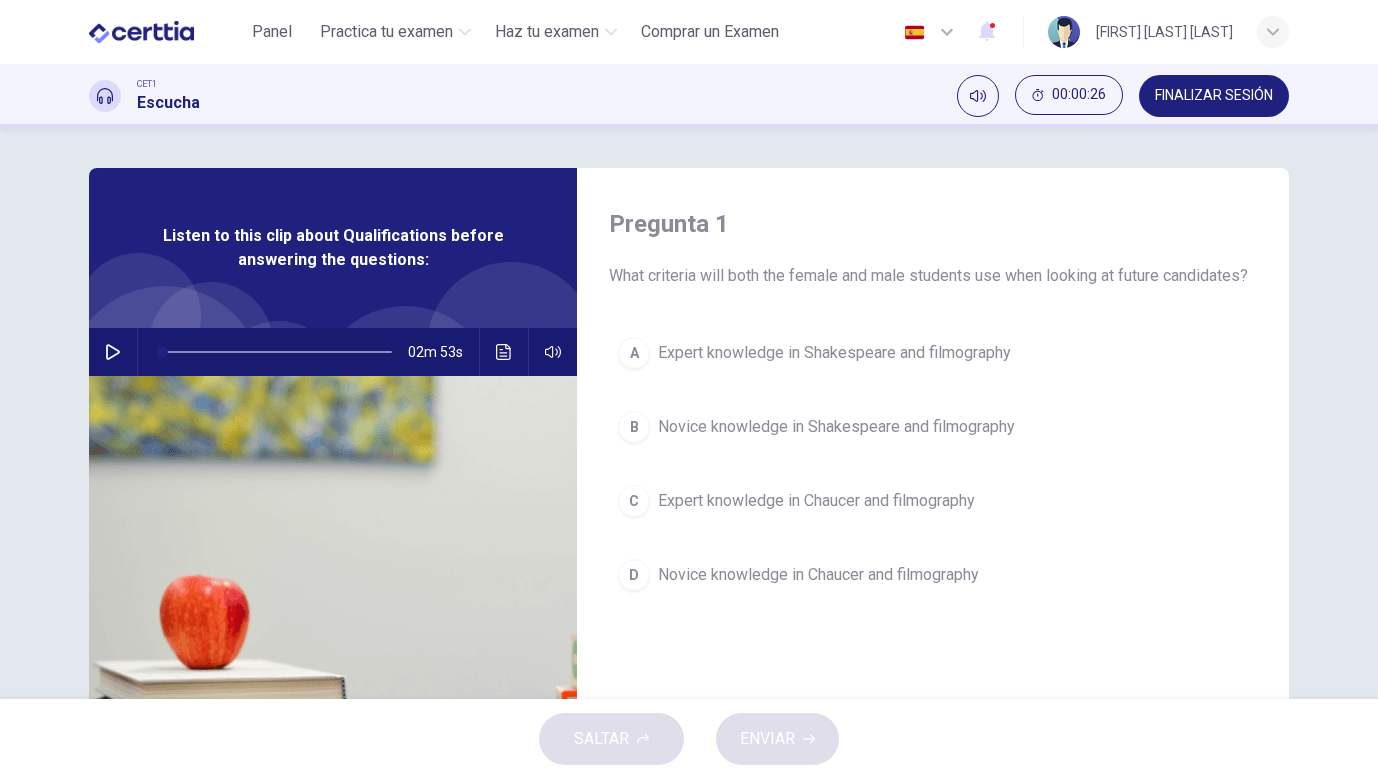 click at bounding box center [113, 352] 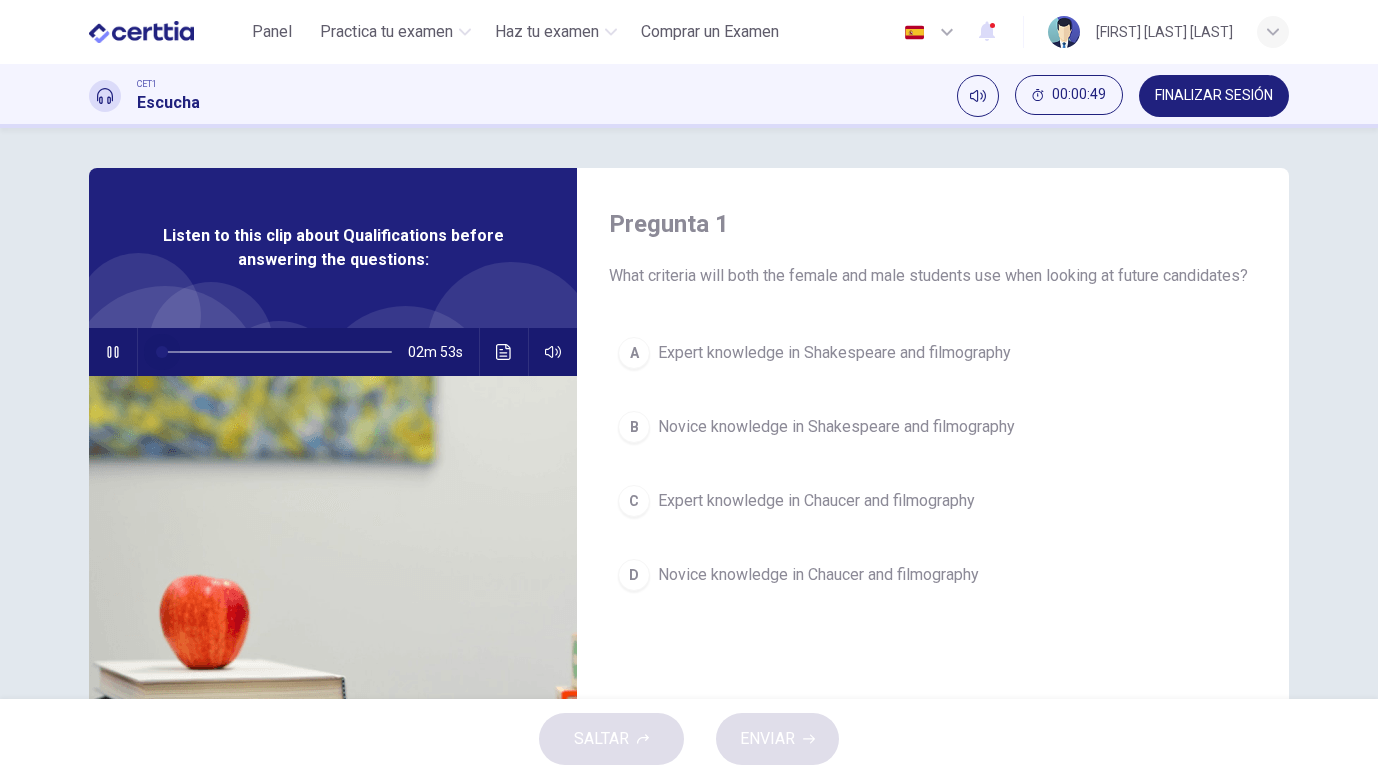 drag, startPoint x: 173, startPoint y: 351, endPoint x: 151, endPoint y: 345, distance: 22.803509 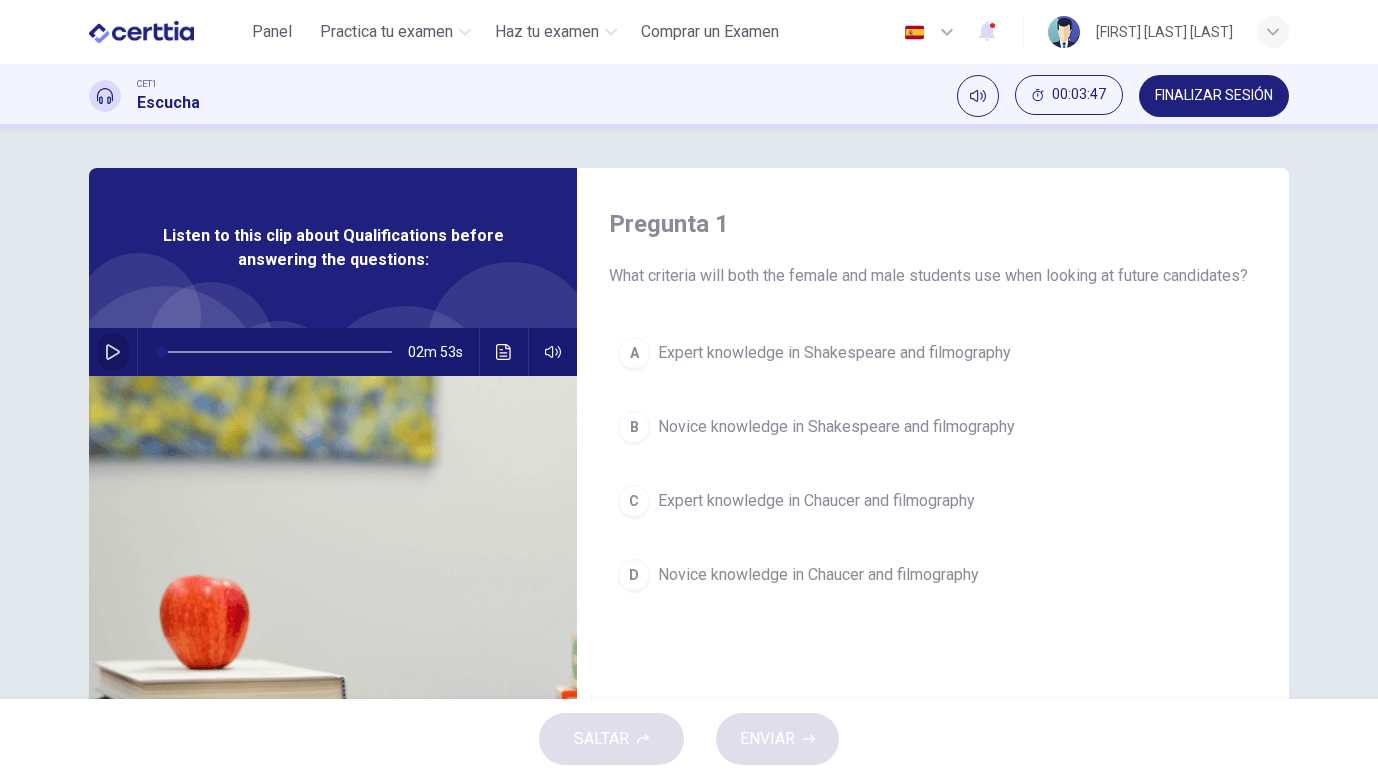click at bounding box center [113, 352] 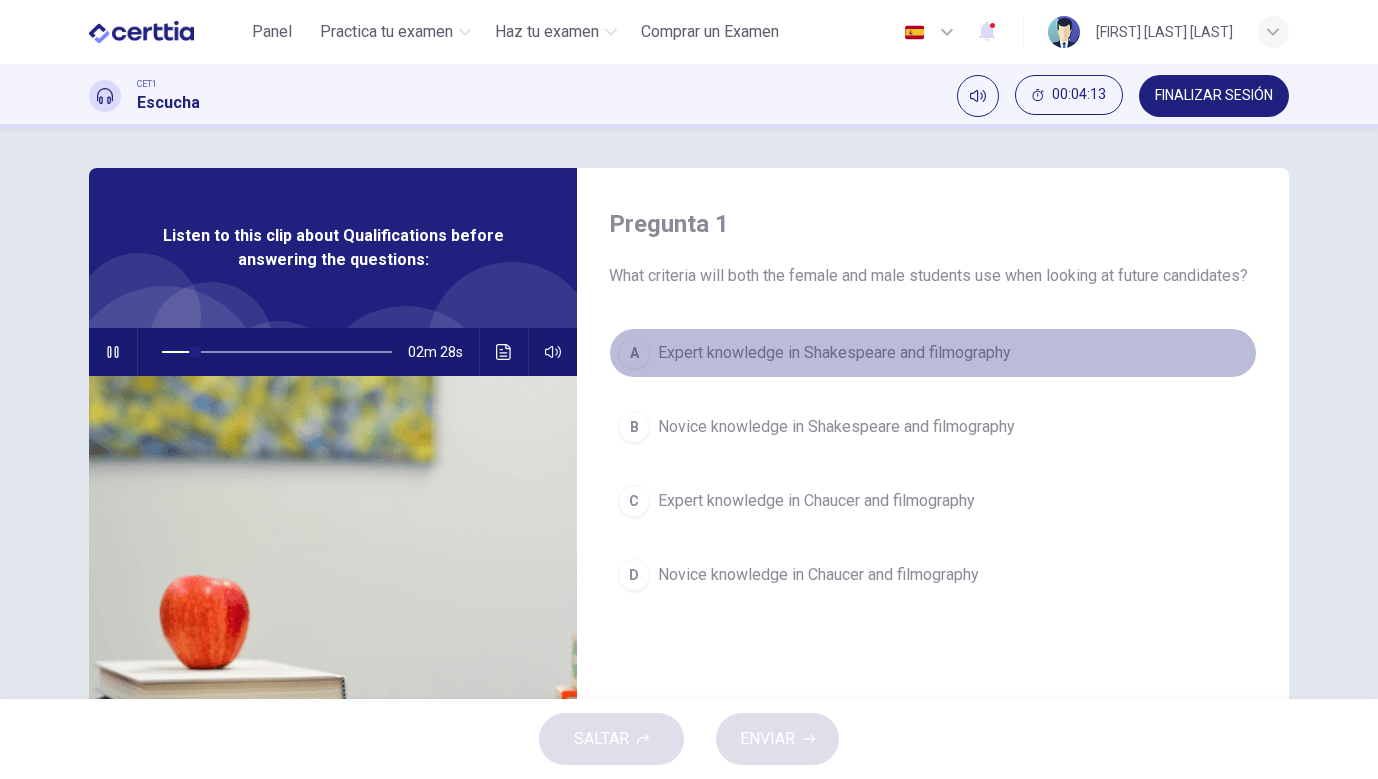 click on "Expert knowledge in Shakespeare and filmography" at bounding box center [834, 353] 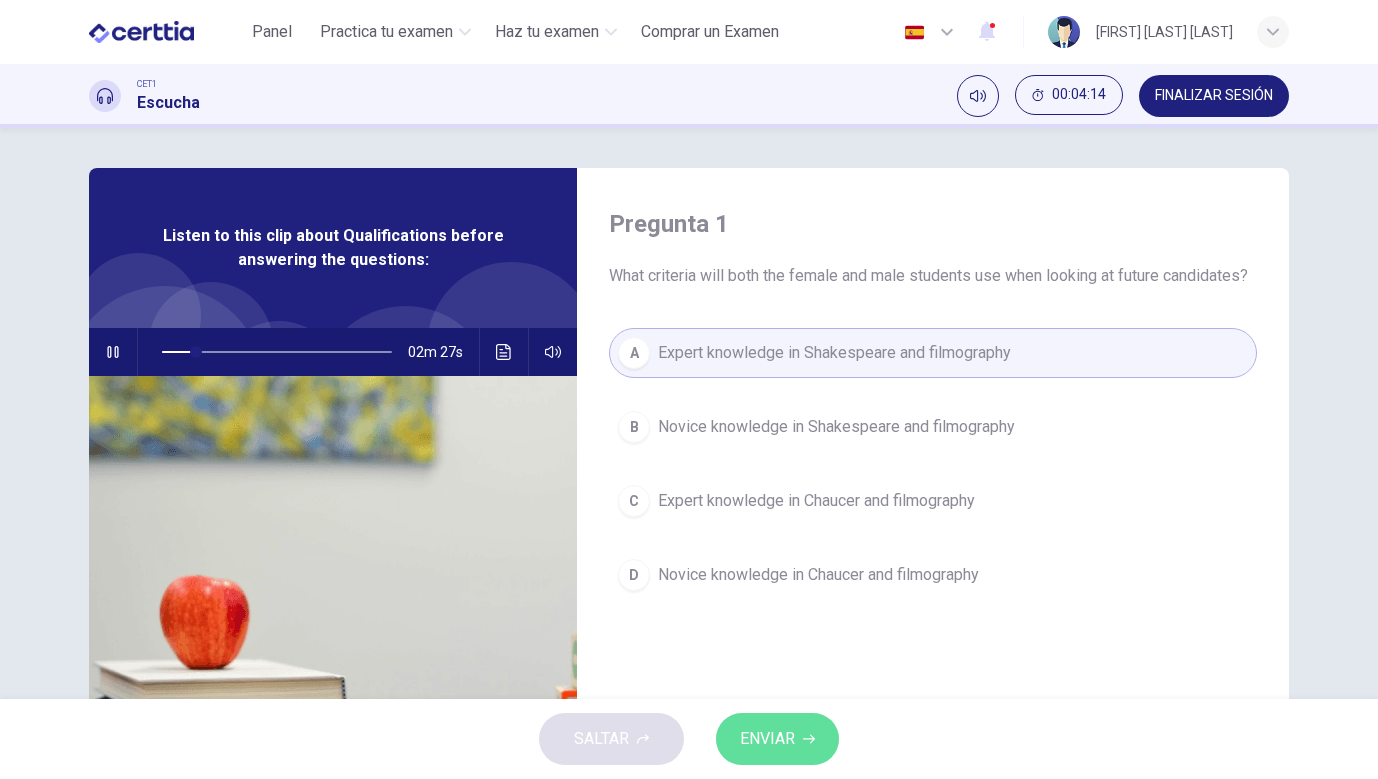 click on "ENVIAR" at bounding box center (767, 739) 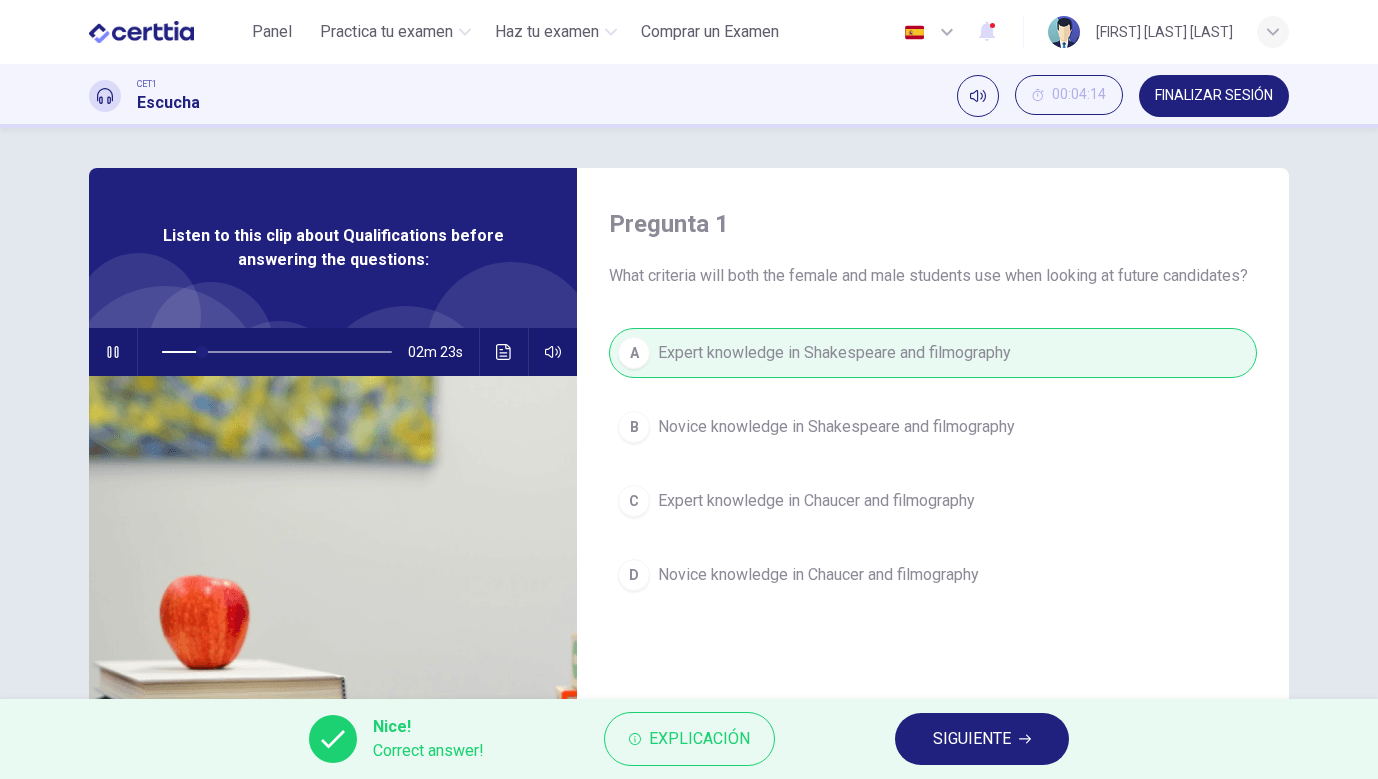 click on "SIGUIENTE" at bounding box center [982, 739] 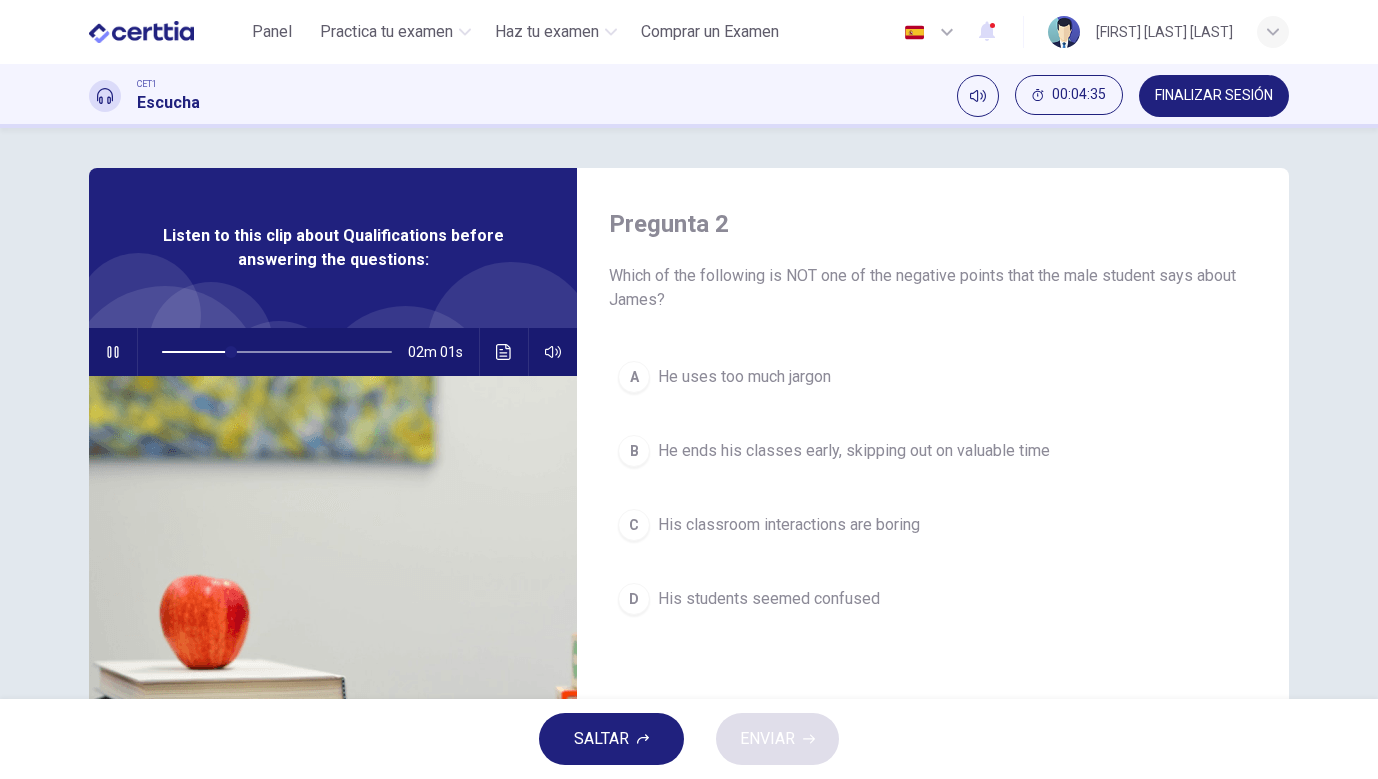 click at bounding box center (277, 352) 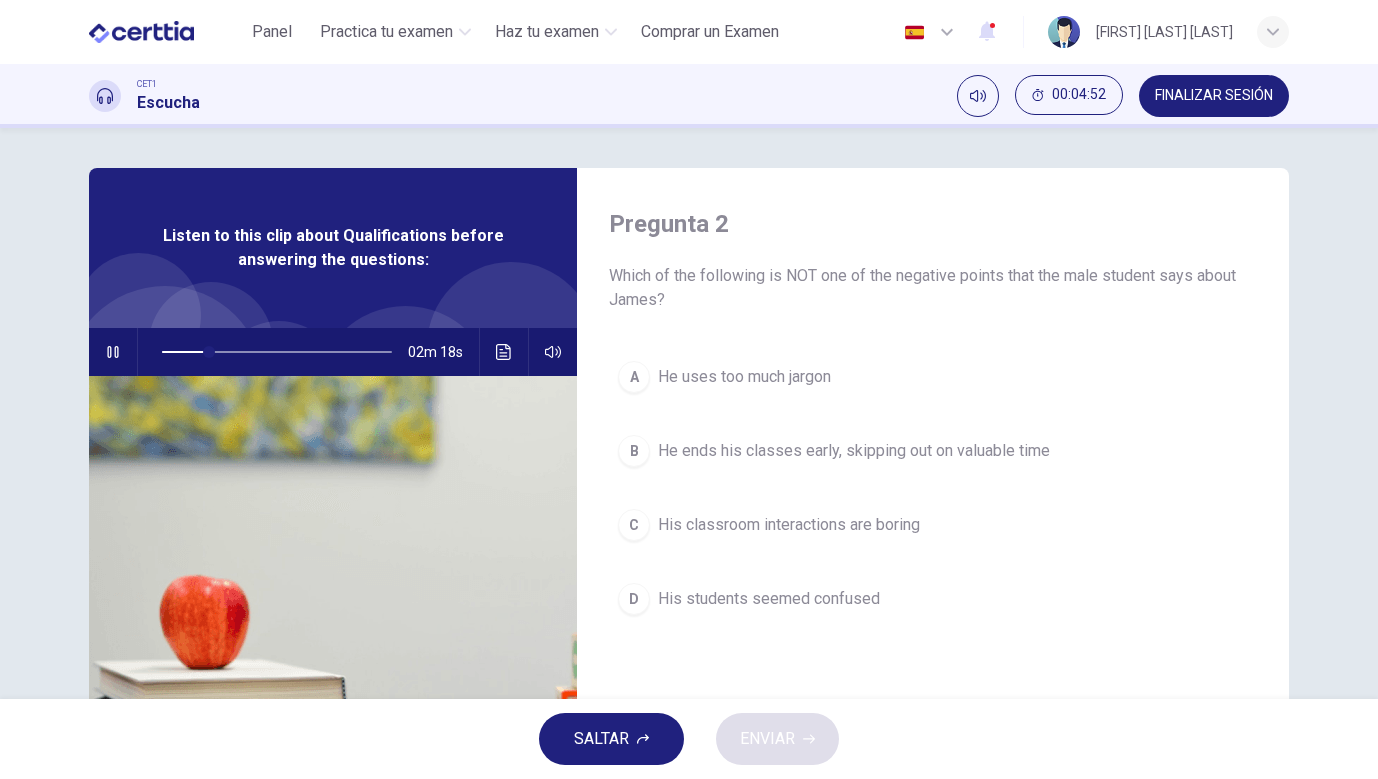 click at bounding box center (113, 352) 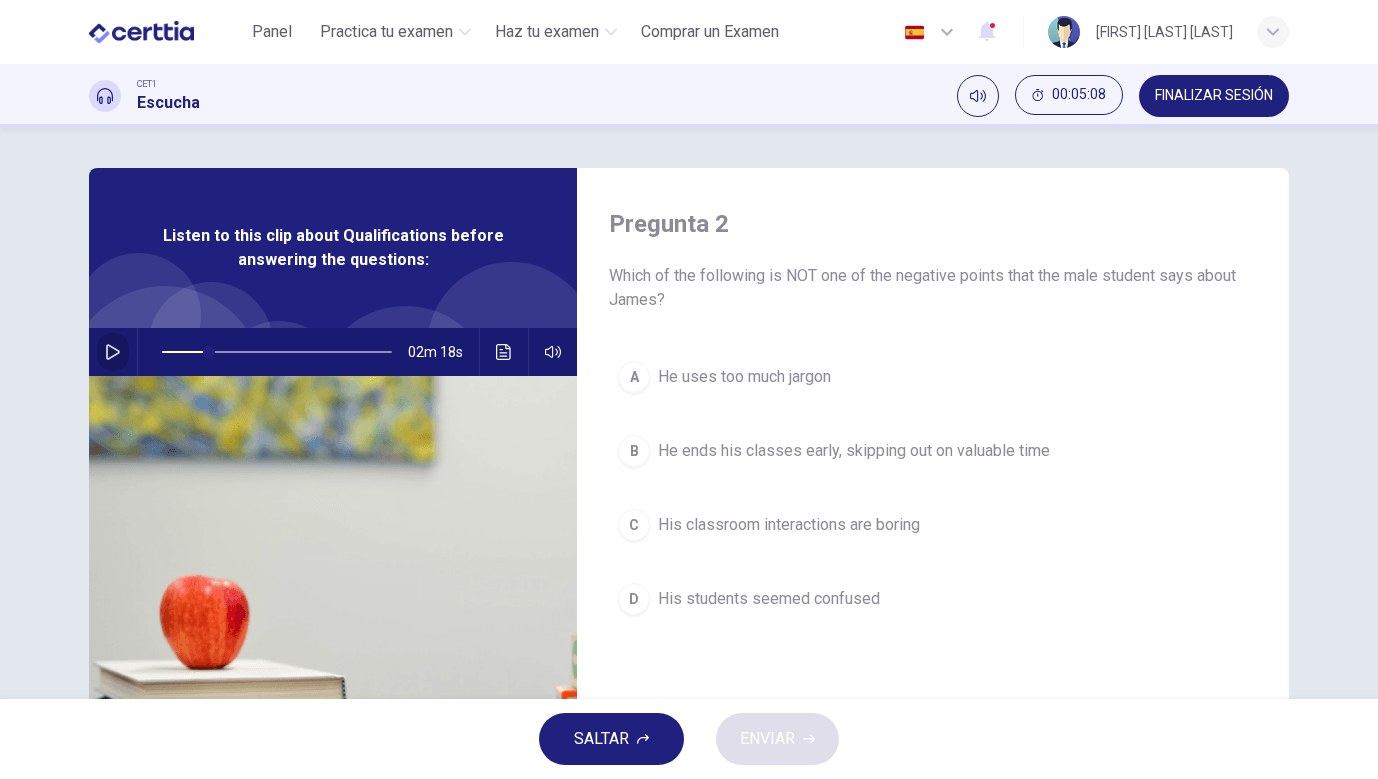 click at bounding box center [113, 352] 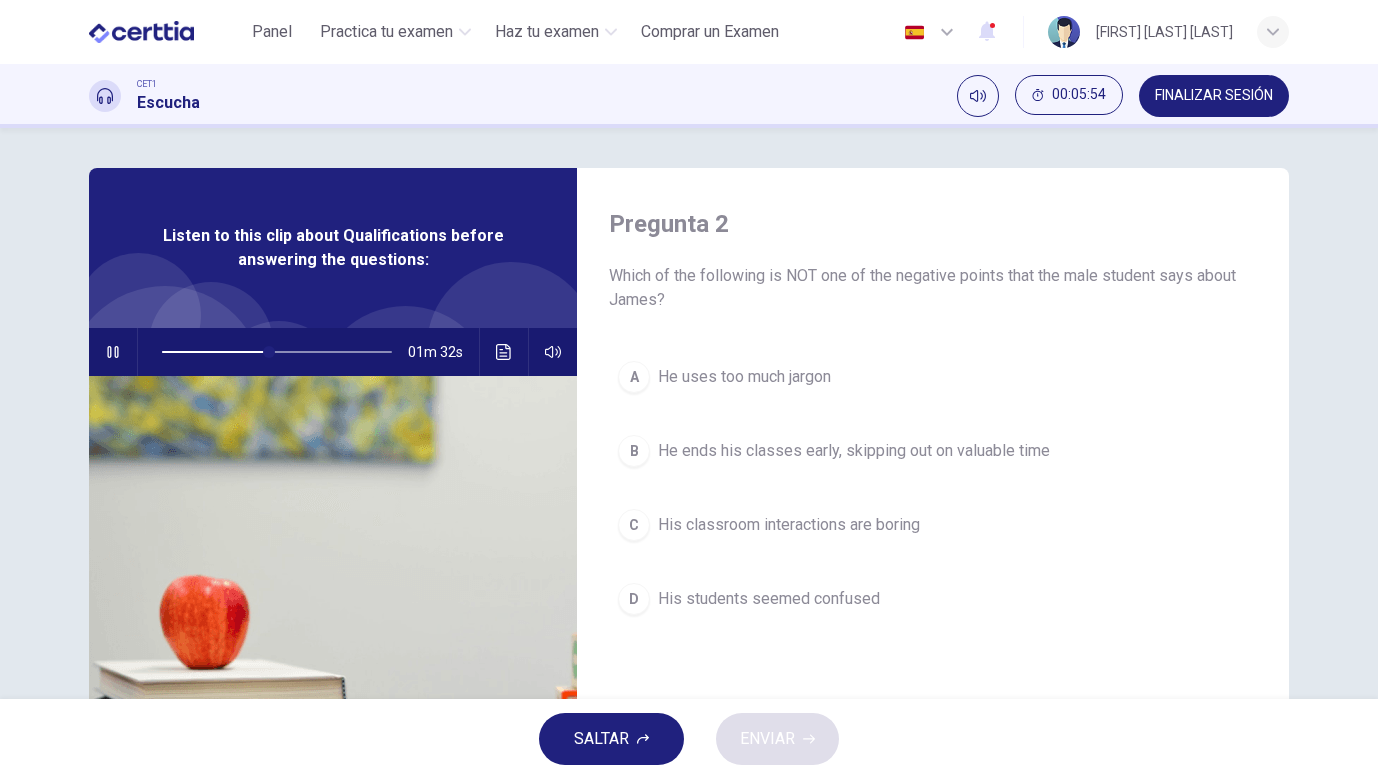 click at bounding box center [277, 352] 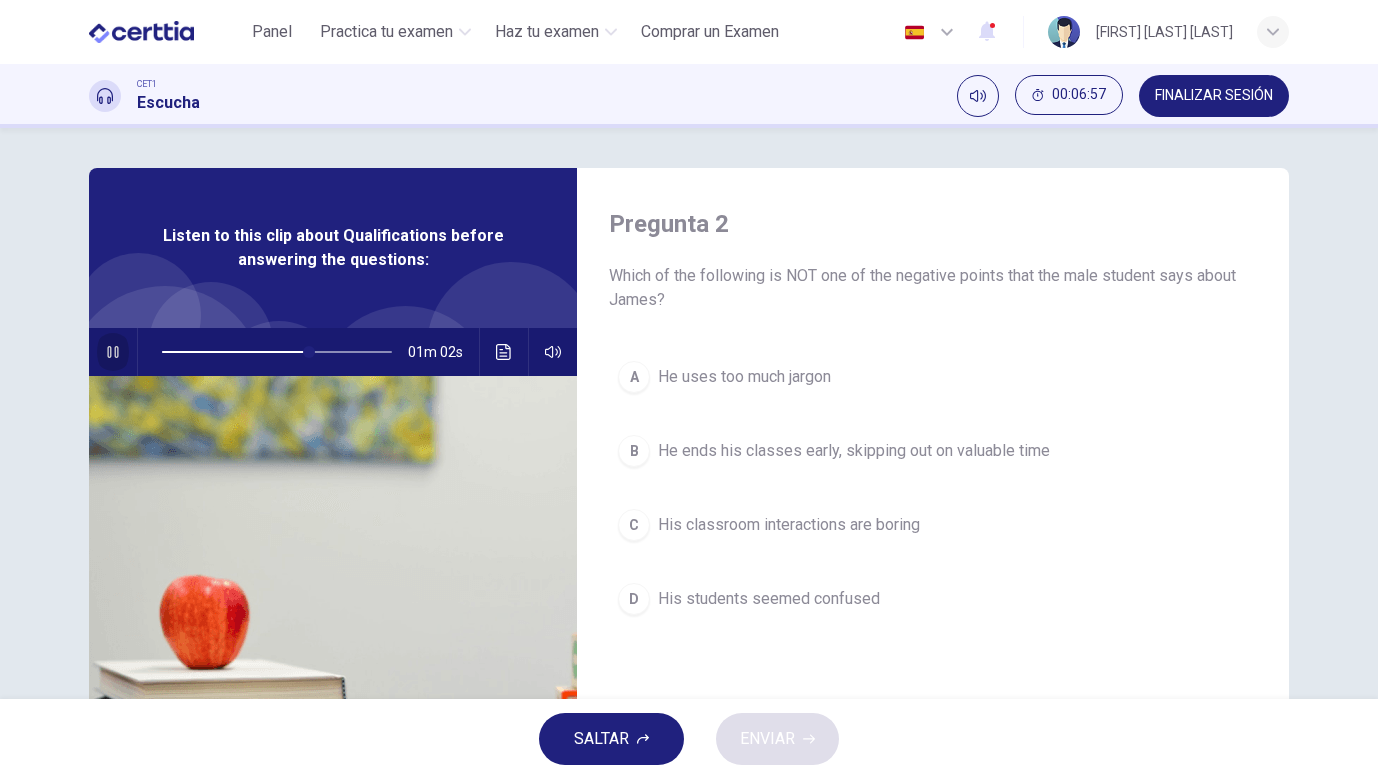 click at bounding box center (113, 352) 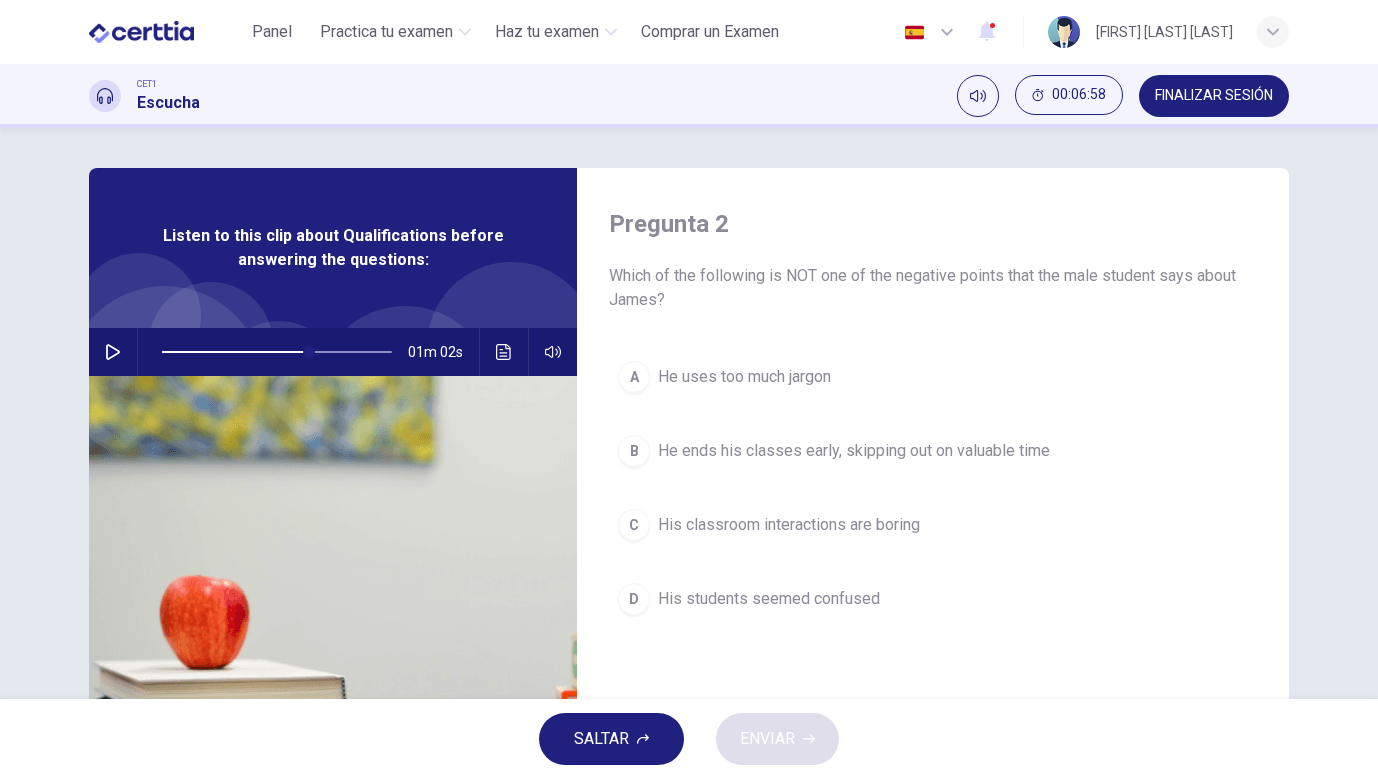 click on "C His classroom interactions are boring" at bounding box center (933, 525) 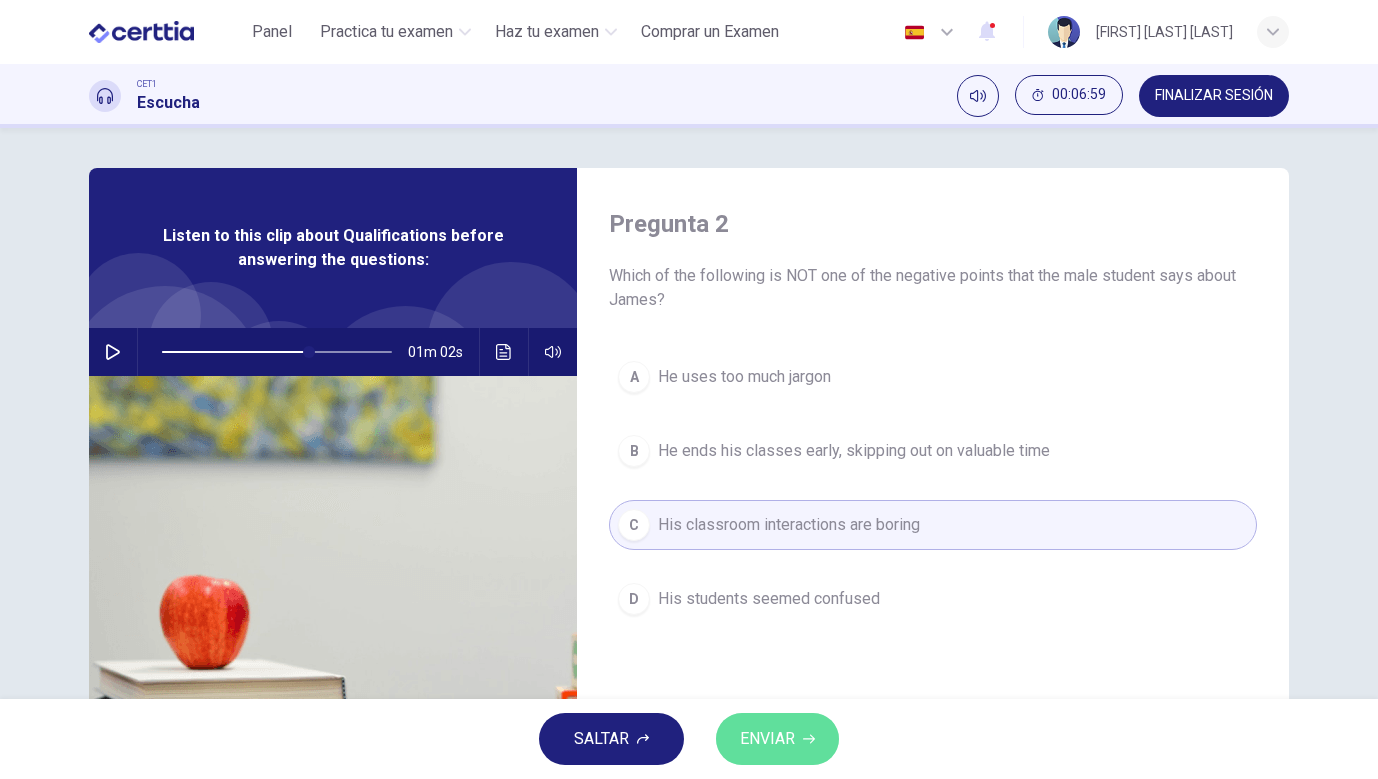 click on "ENVIAR" at bounding box center [777, 739] 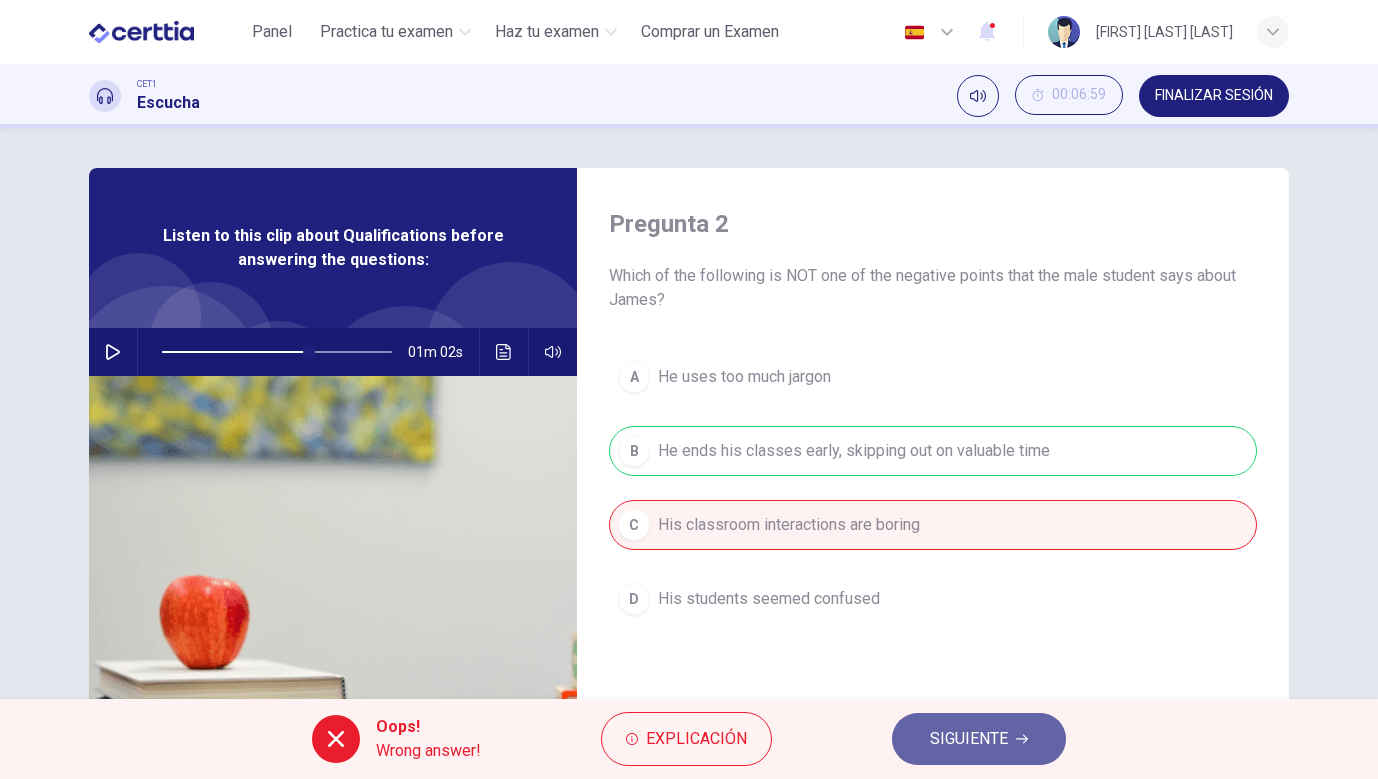 click on "SIGUIENTE" at bounding box center [969, 739] 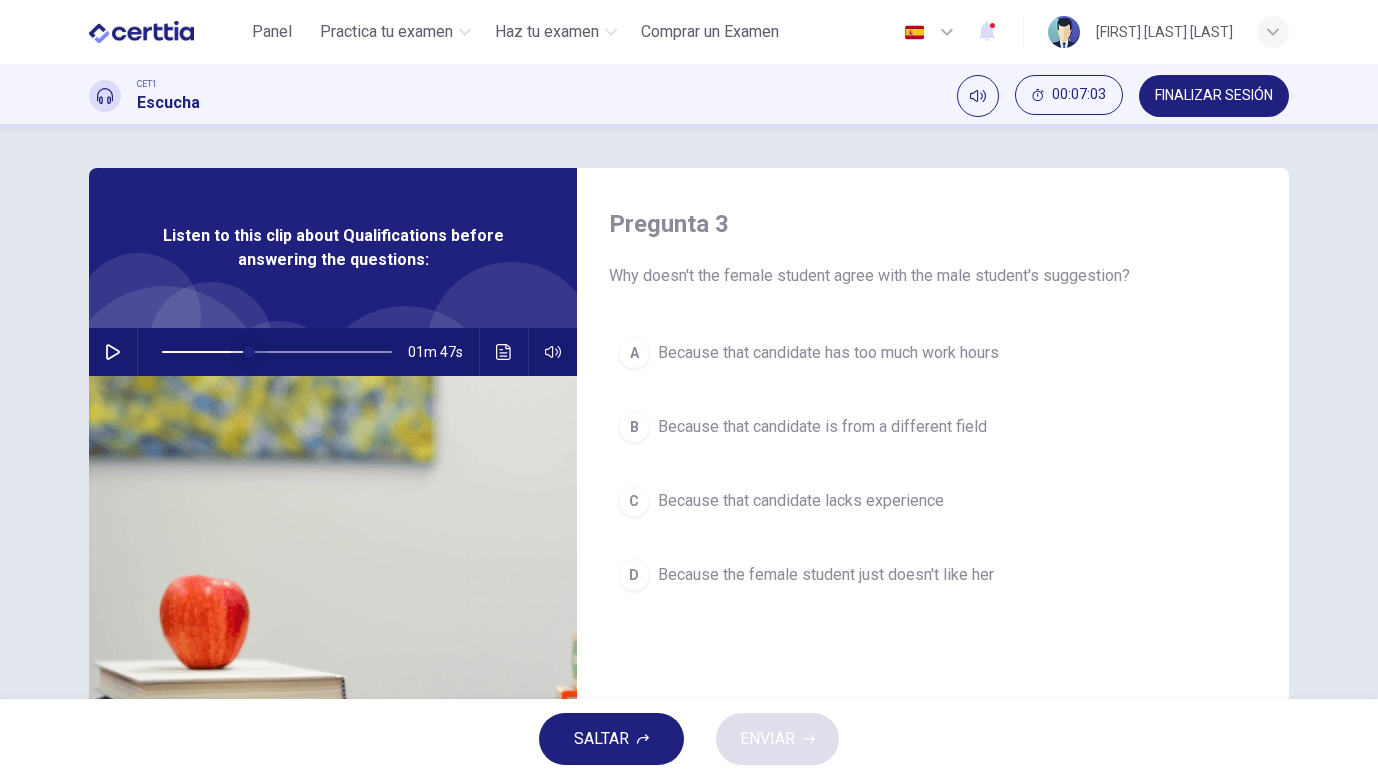 click at bounding box center (277, 352) 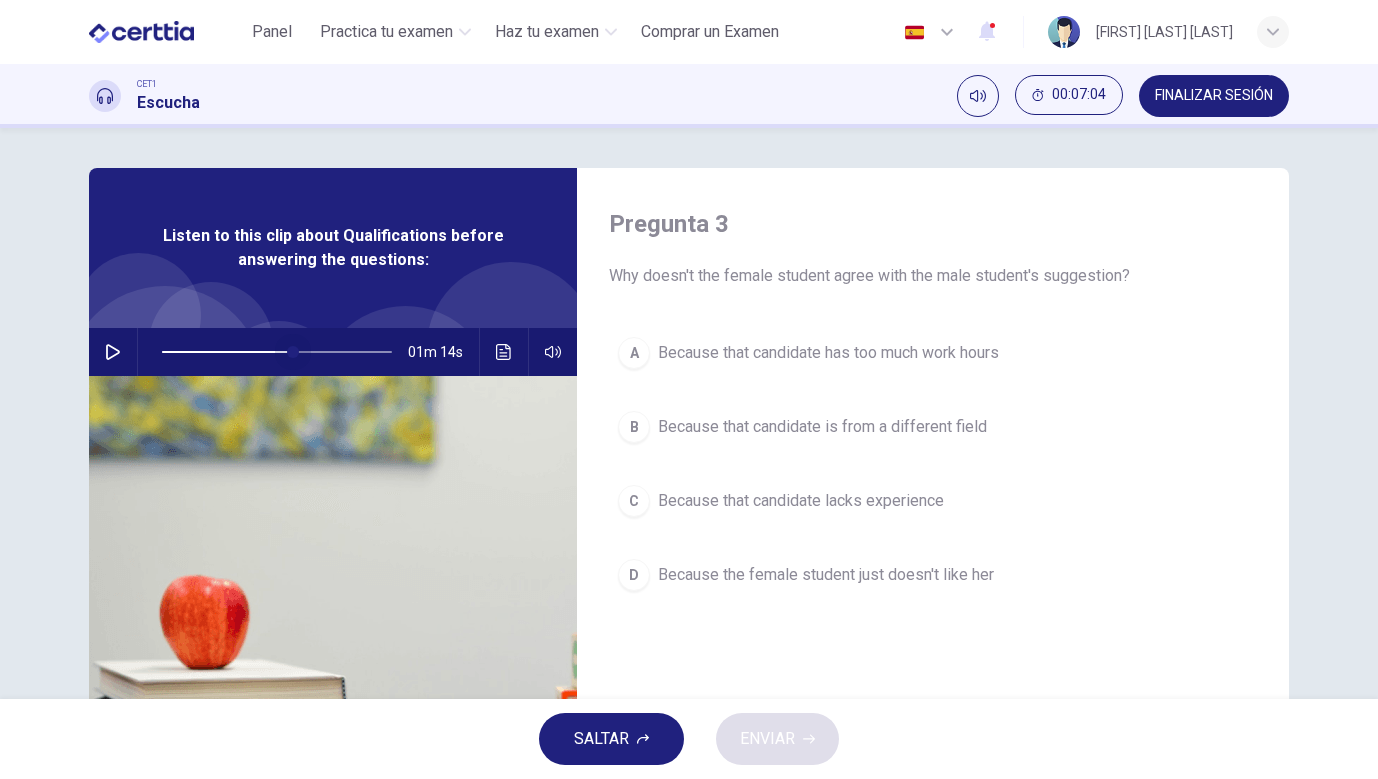 click at bounding box center [277, 352] 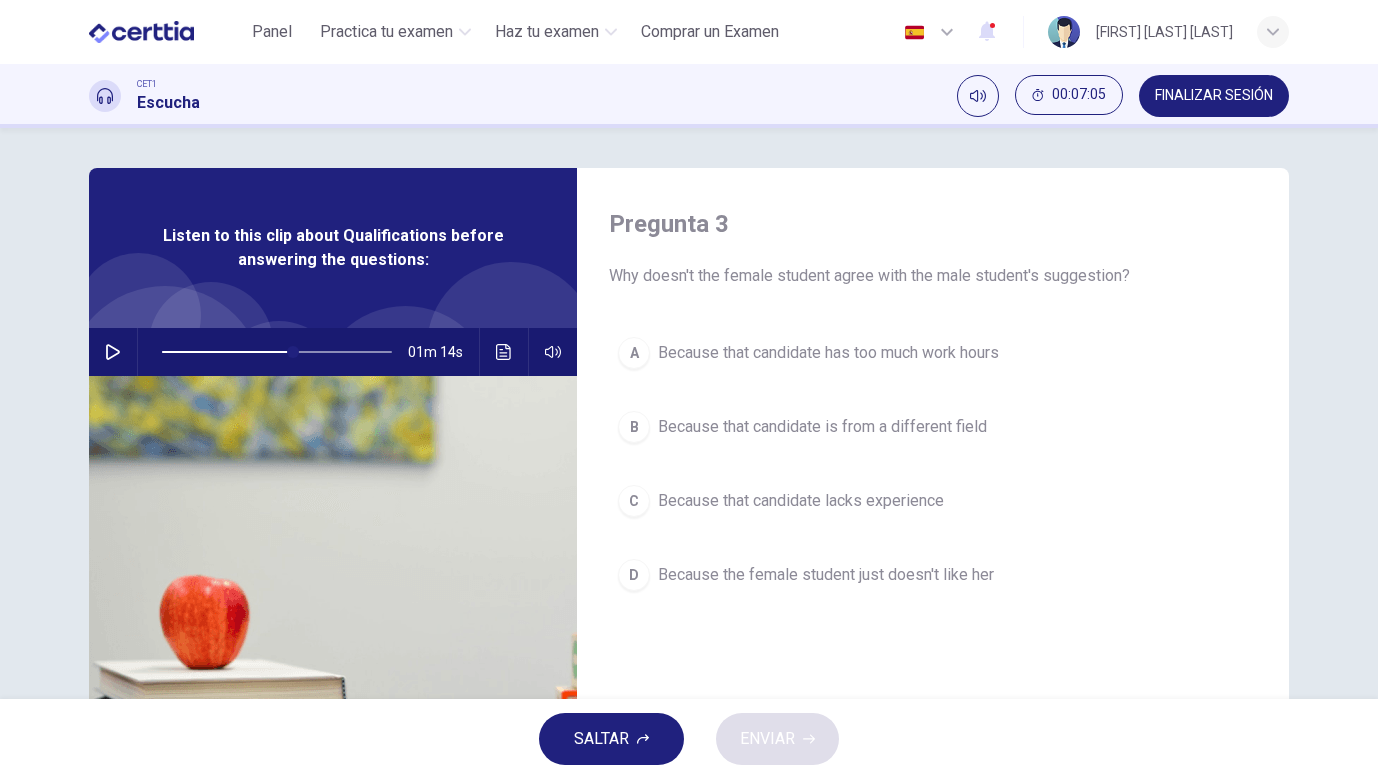 click at bounding box center (113, 352) 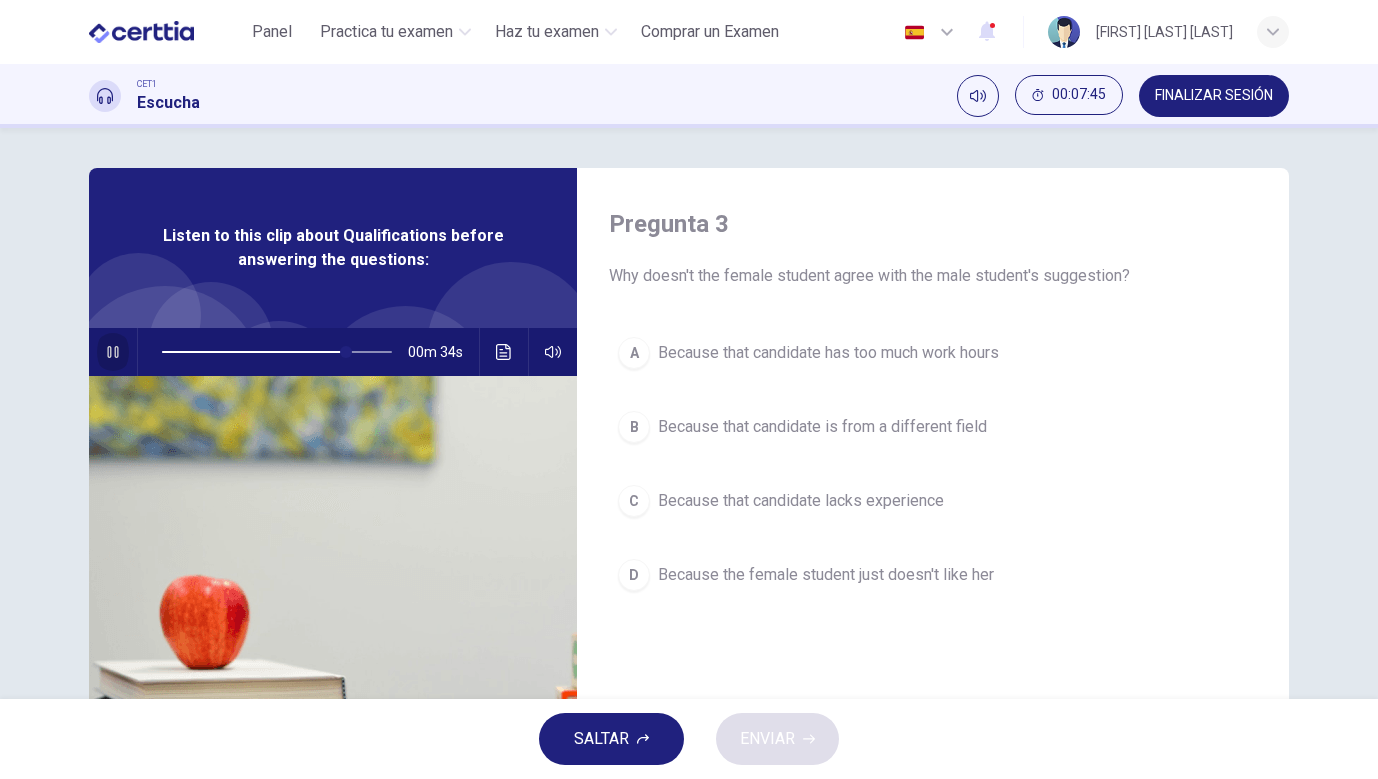click at bounding box center [113, 352] 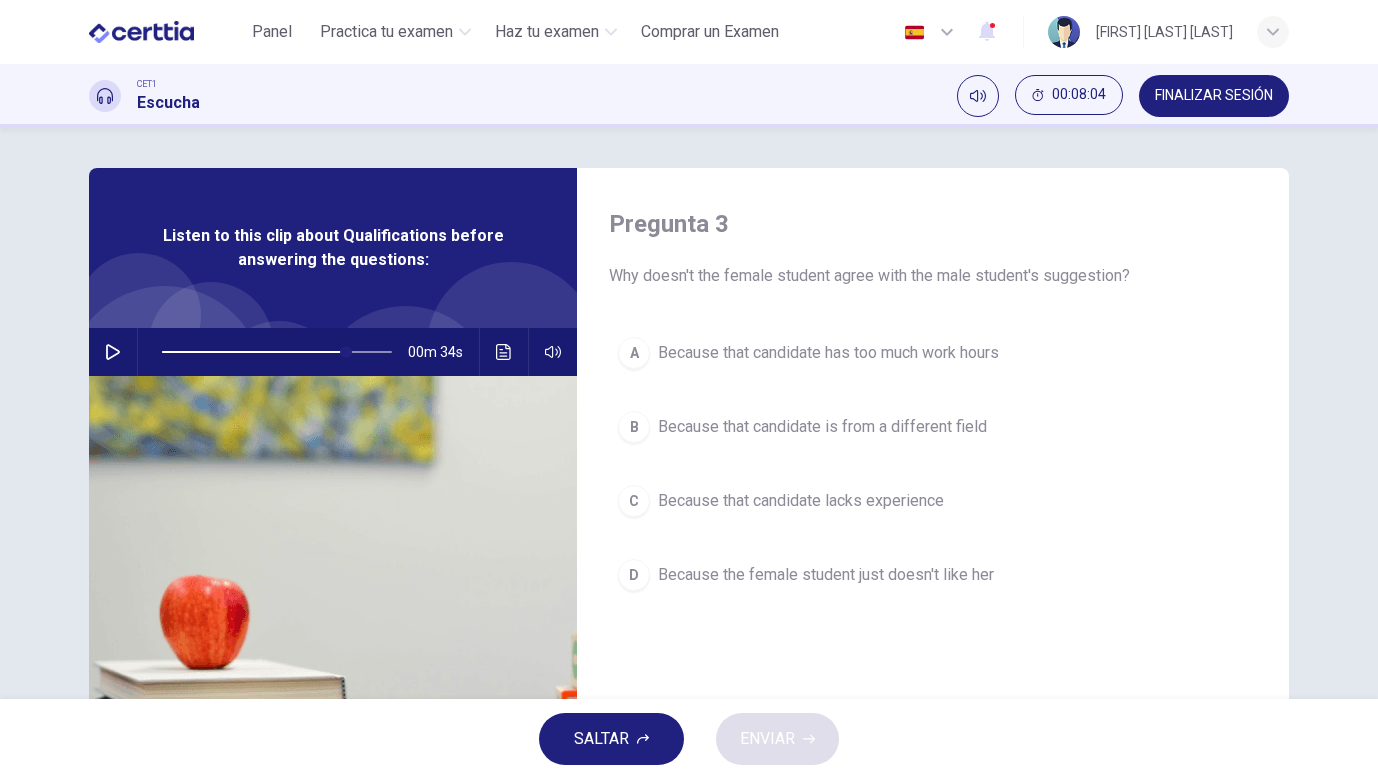click at bounding box center [277, 352] 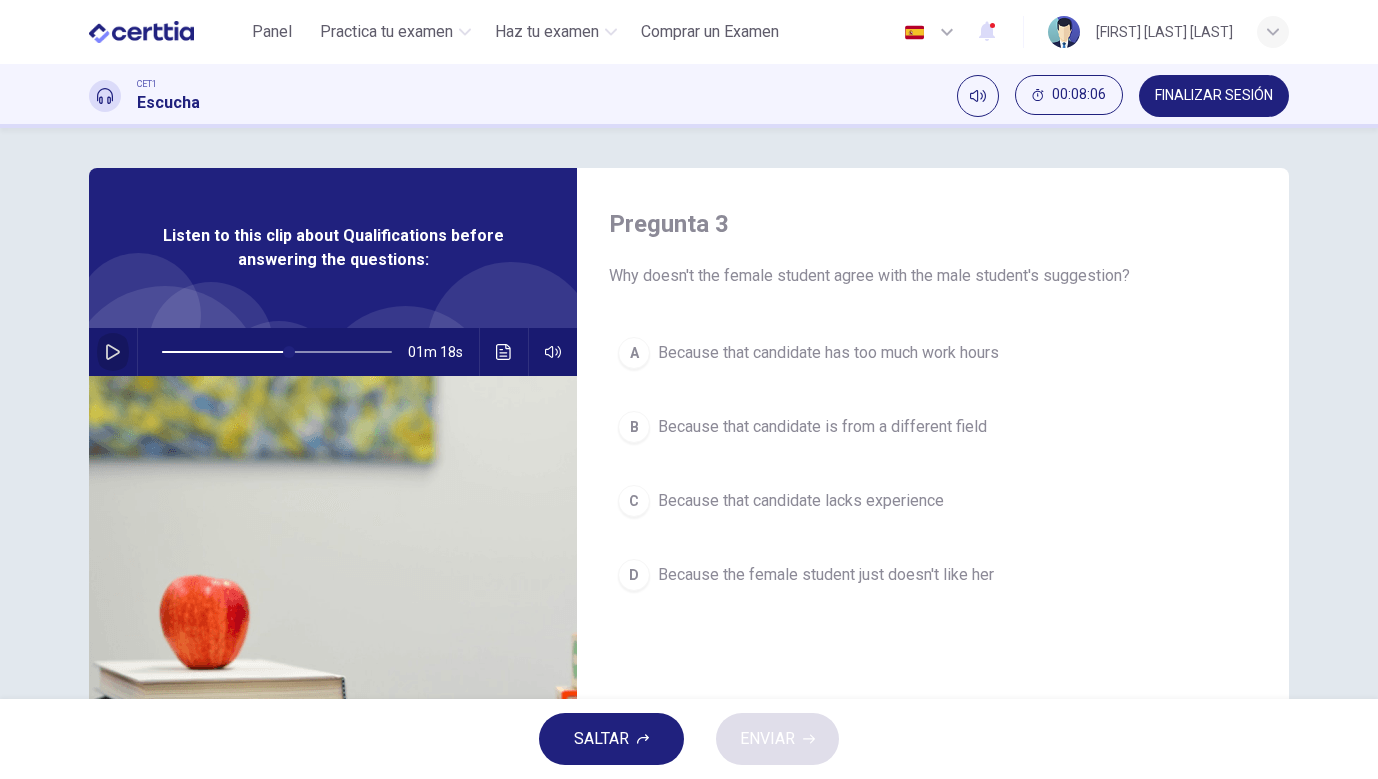click at bounding box center (113, 352) 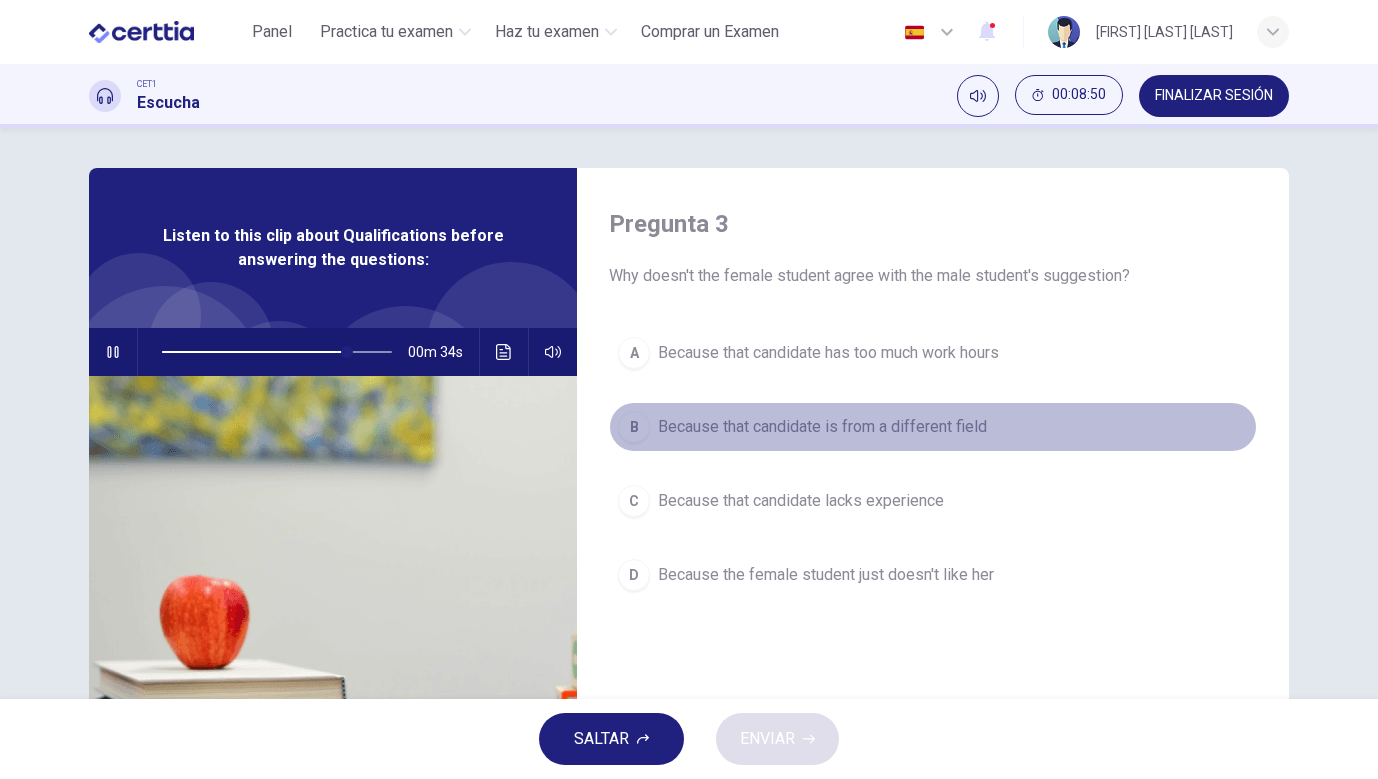 click on "Because that candidate is from a different field" at bounding box center [828, 353] 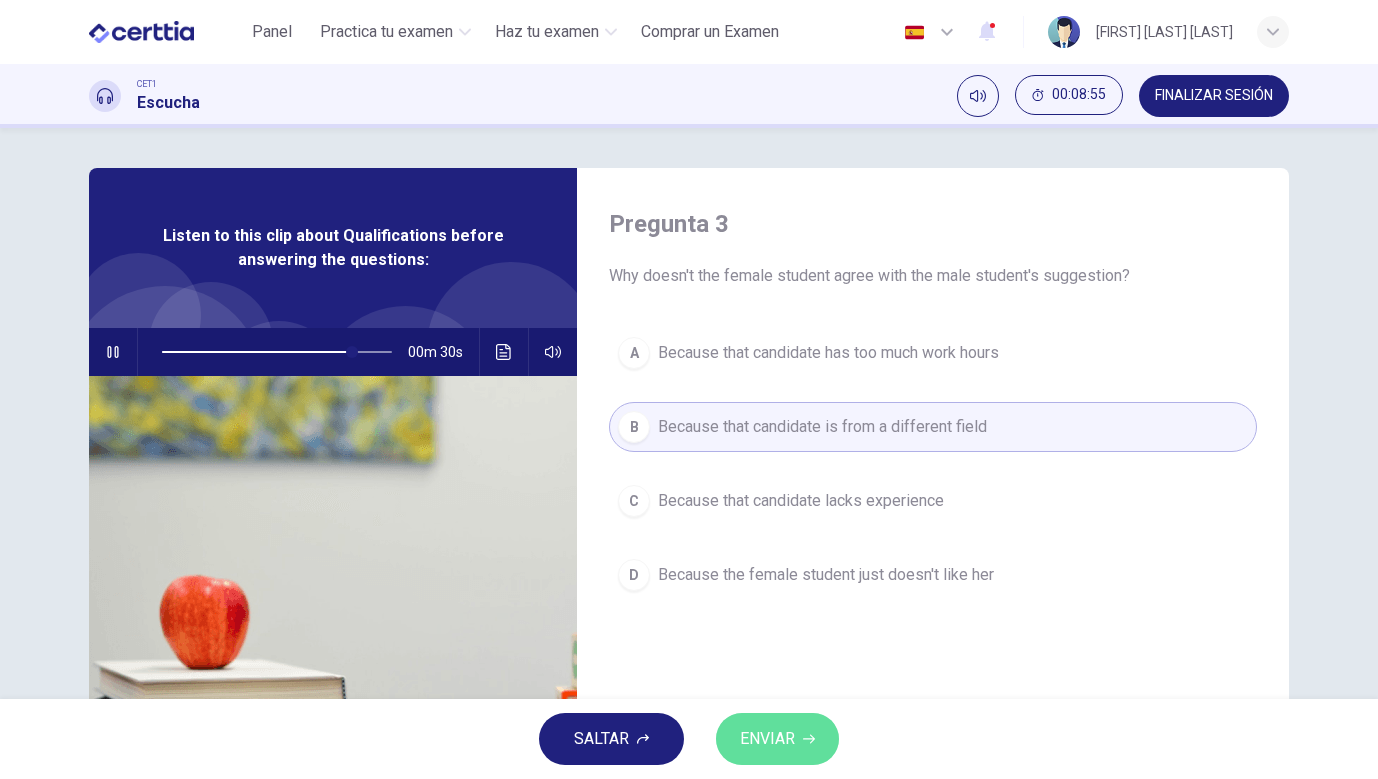click on "ENVIAR" at bounding box center (777, 739) 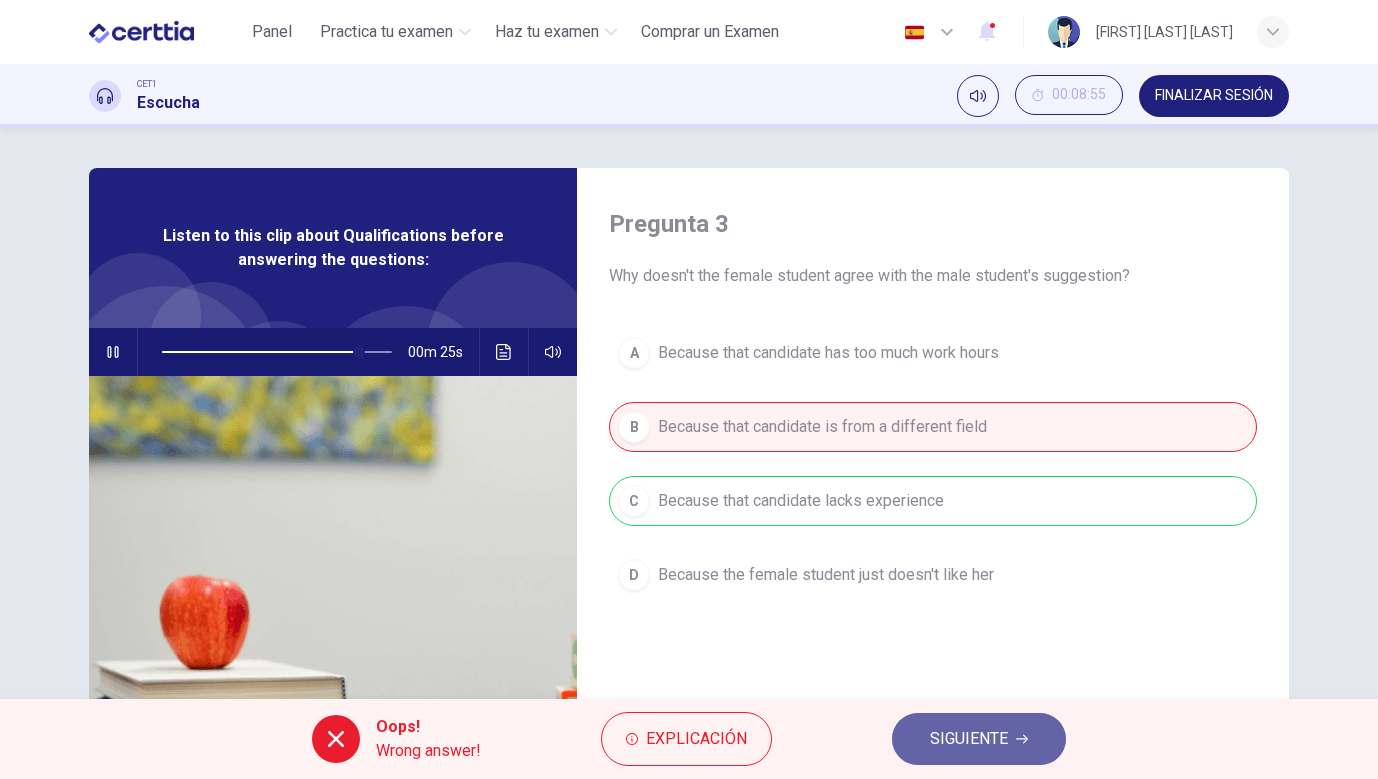click on "SIGUIENTE" at bounding box center (969, 739) 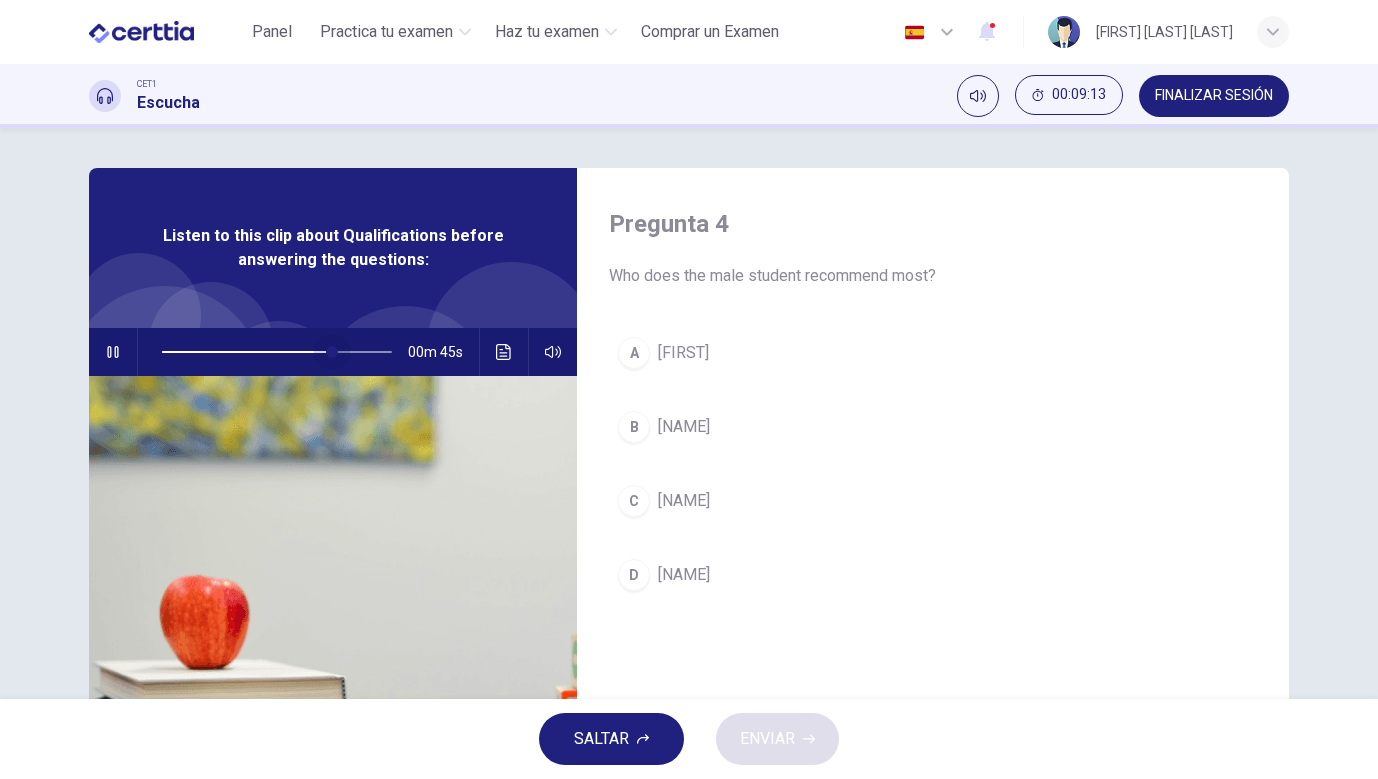 click at bounding box center (277, 352) 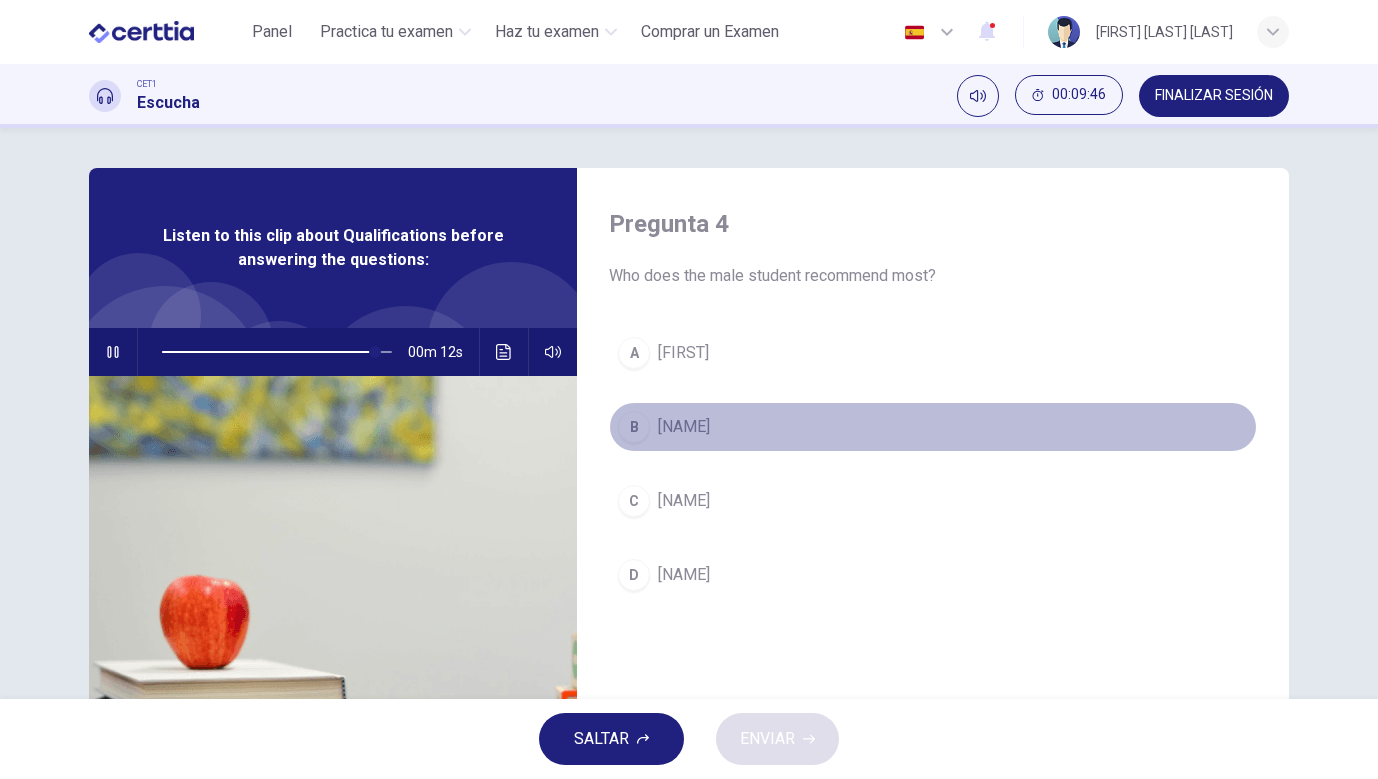 click on "[NAME]" at bounding box center [683, 353] 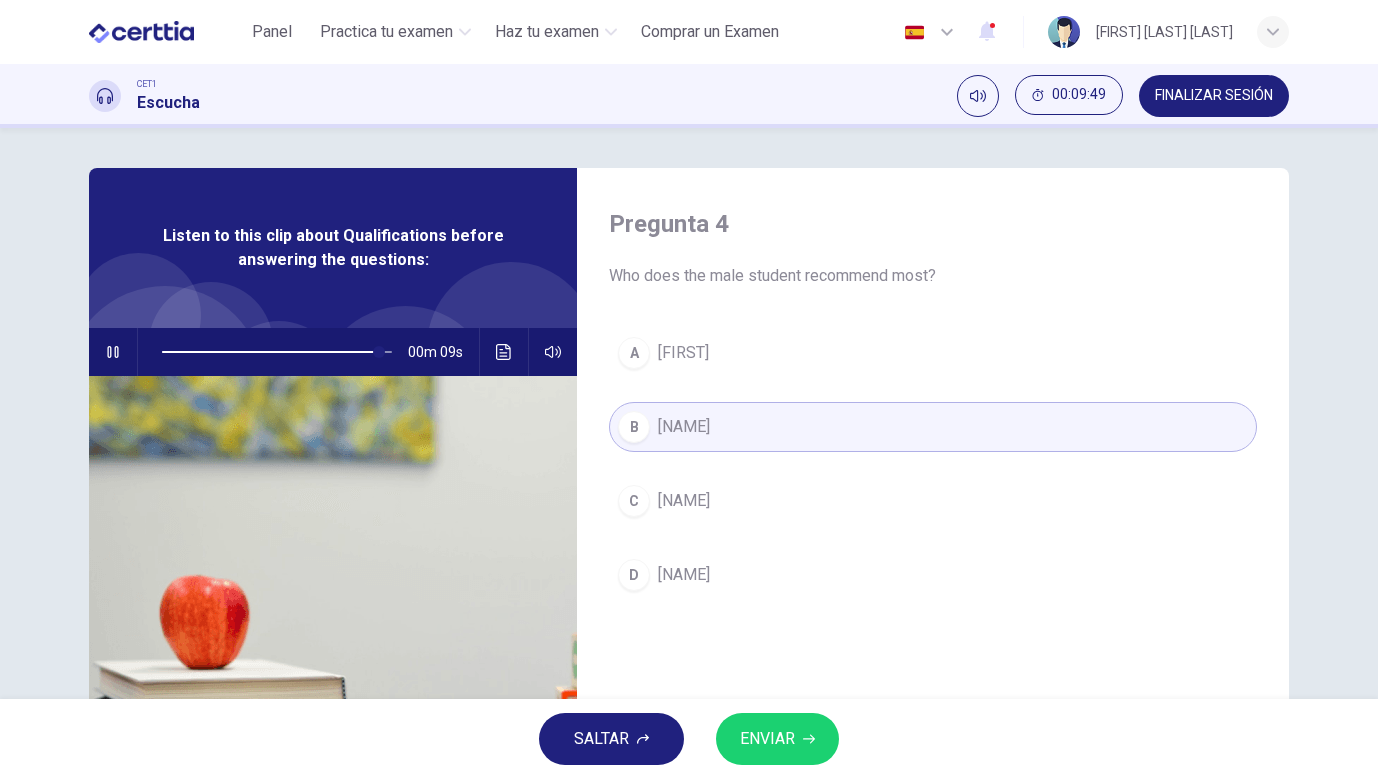 click on "ENVIAR" at bounding box center [777, 739] 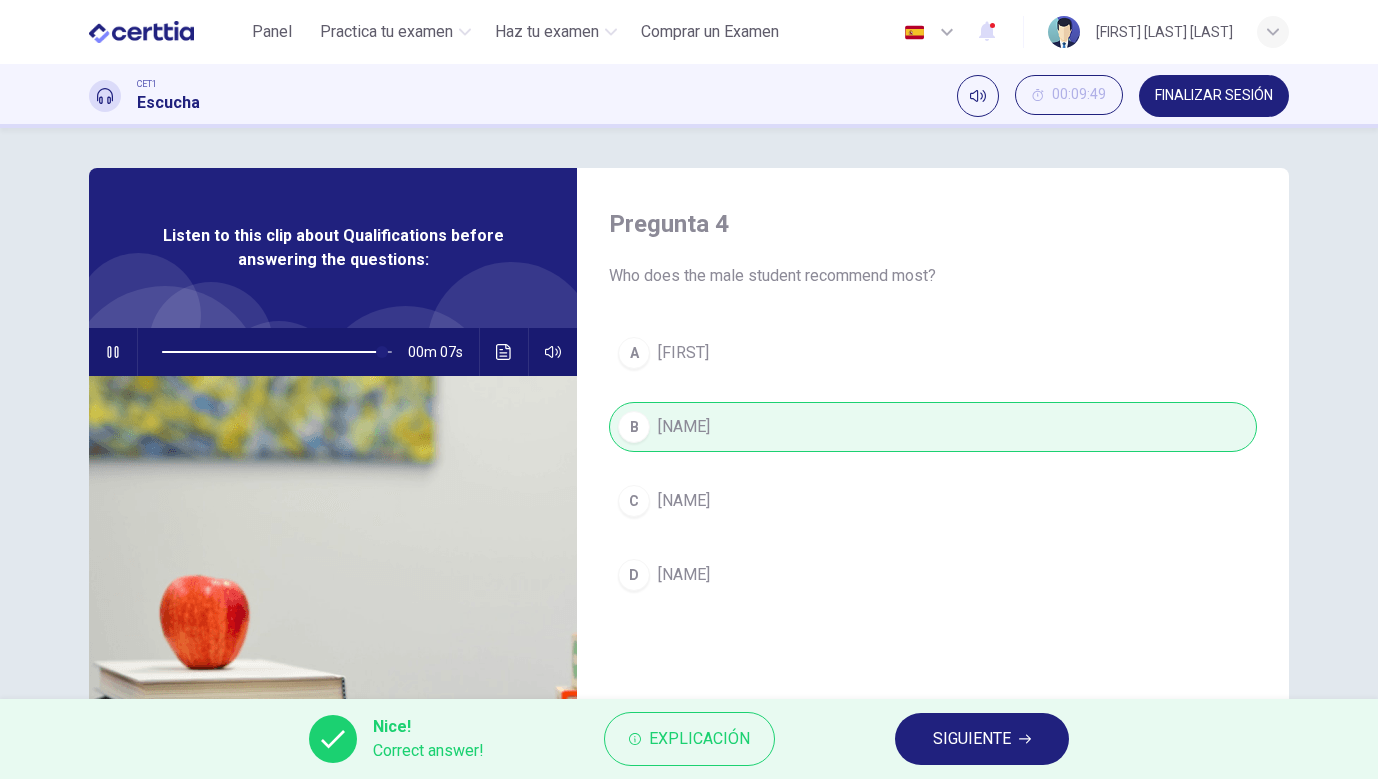 click on "SIGUIENTE" at bounding box center (972, 739) 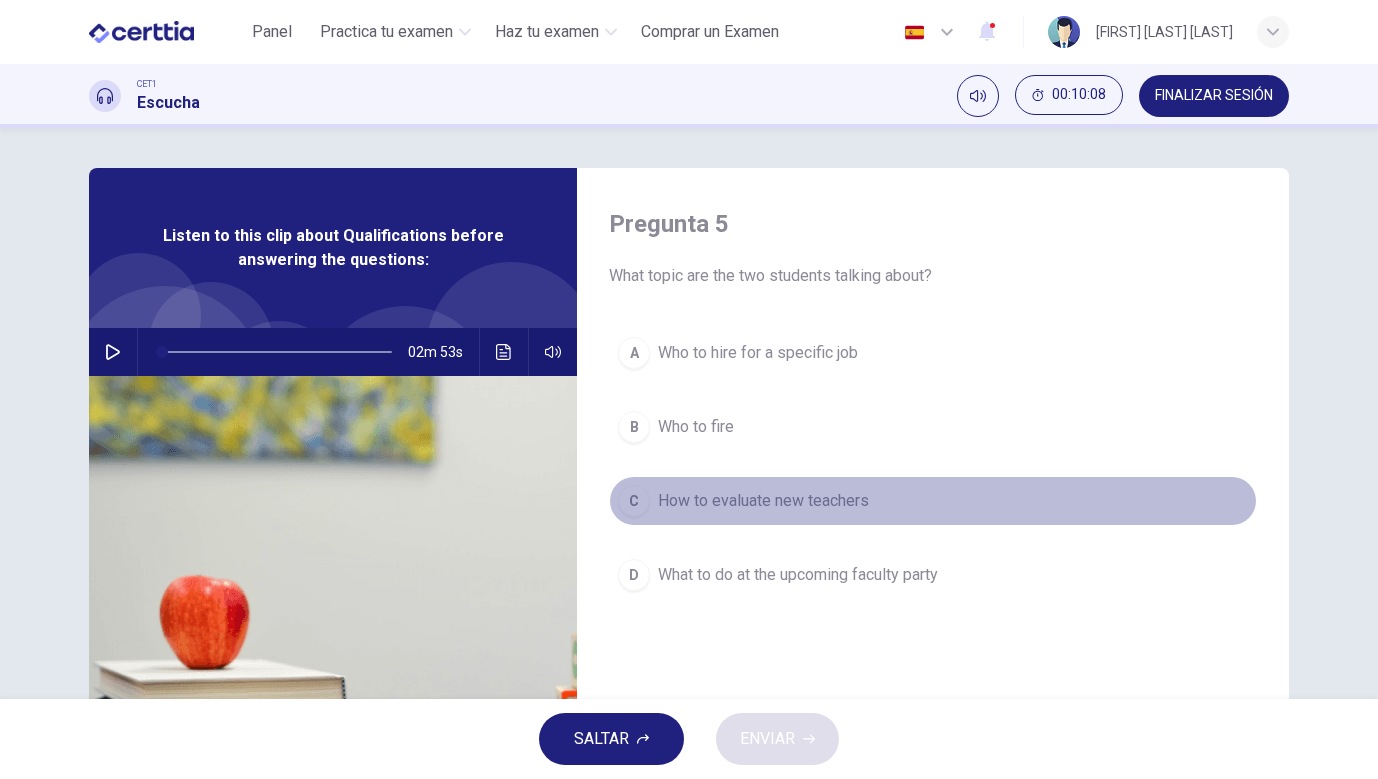 click on "How to evaluate new teachers" at bounding box center (758, 353) 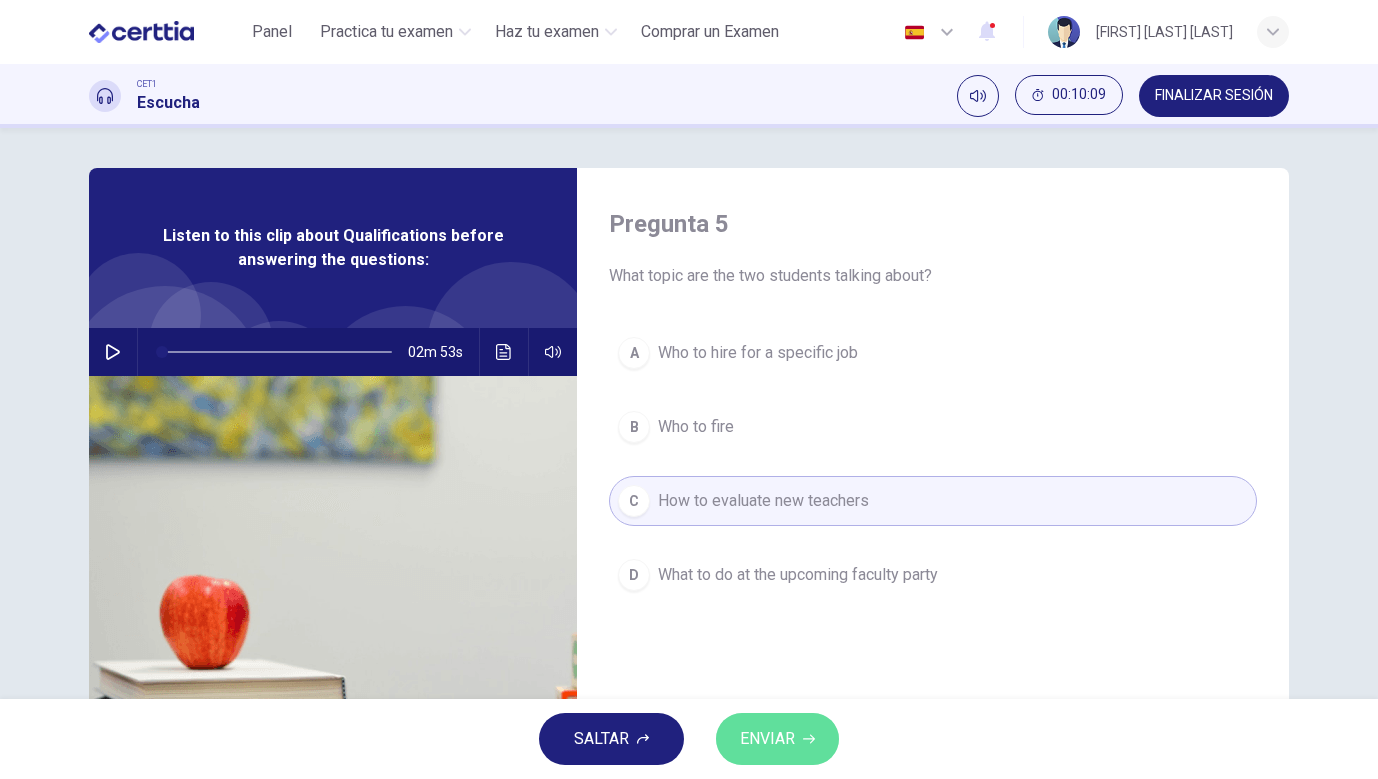 click on "ENVIAR" at bounding box center [767, 739] 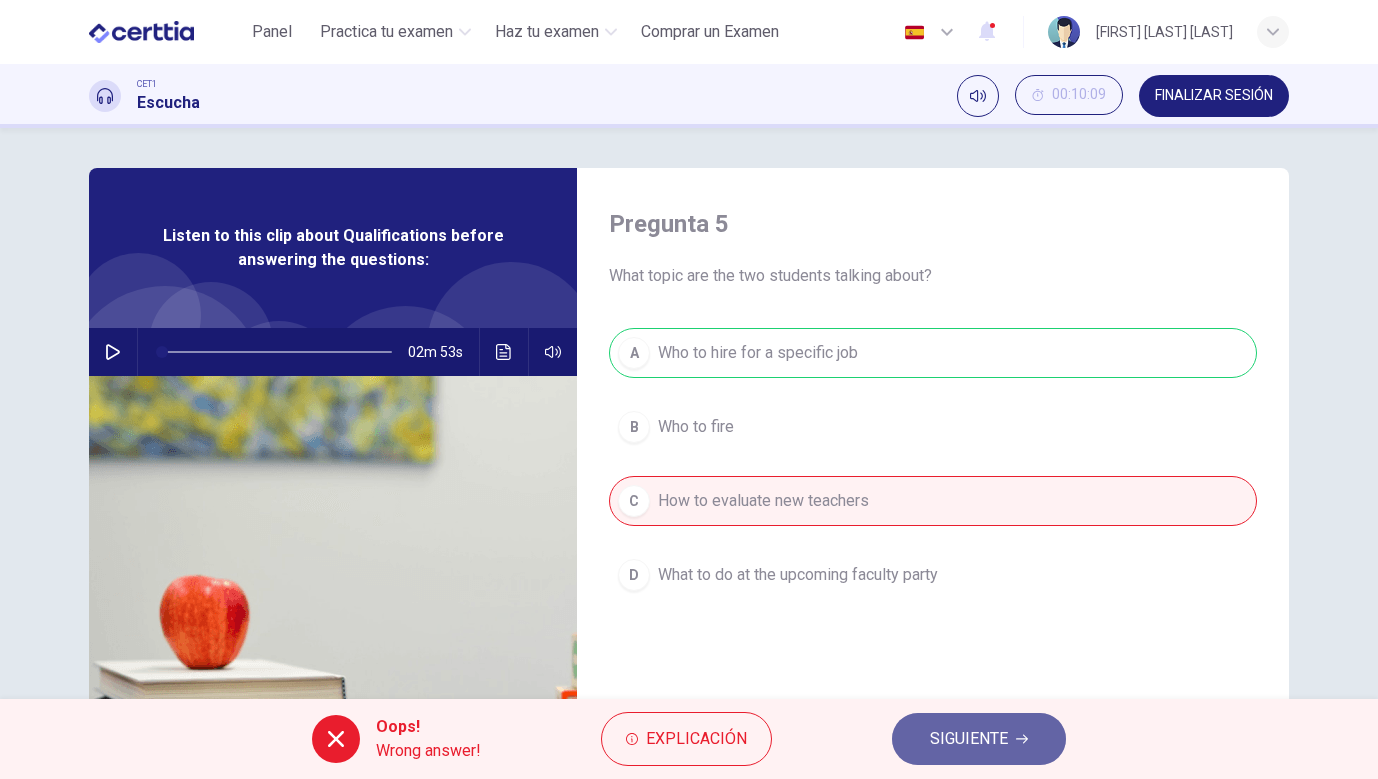 click on "SIGUIENTE" at bounding box center (979, 739) 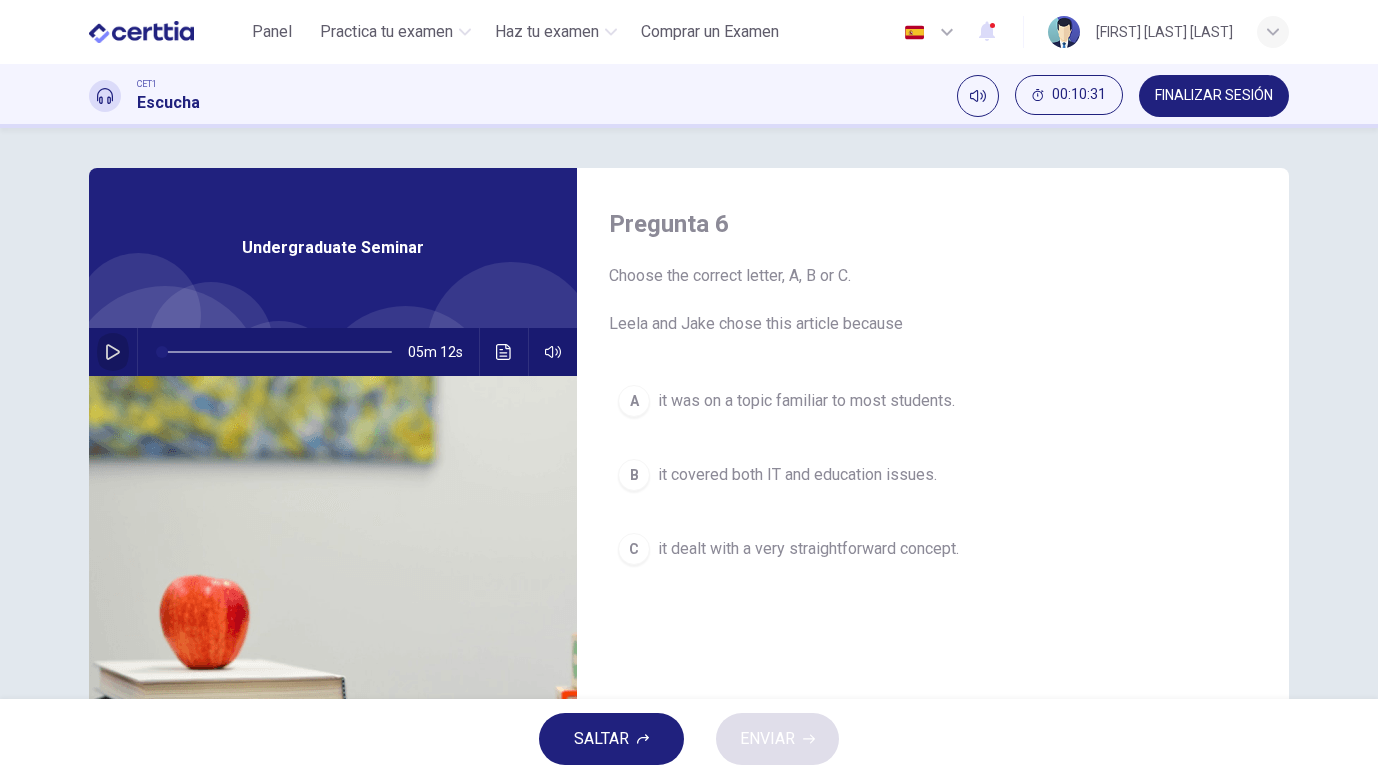 click at bounding box center (113, 352) 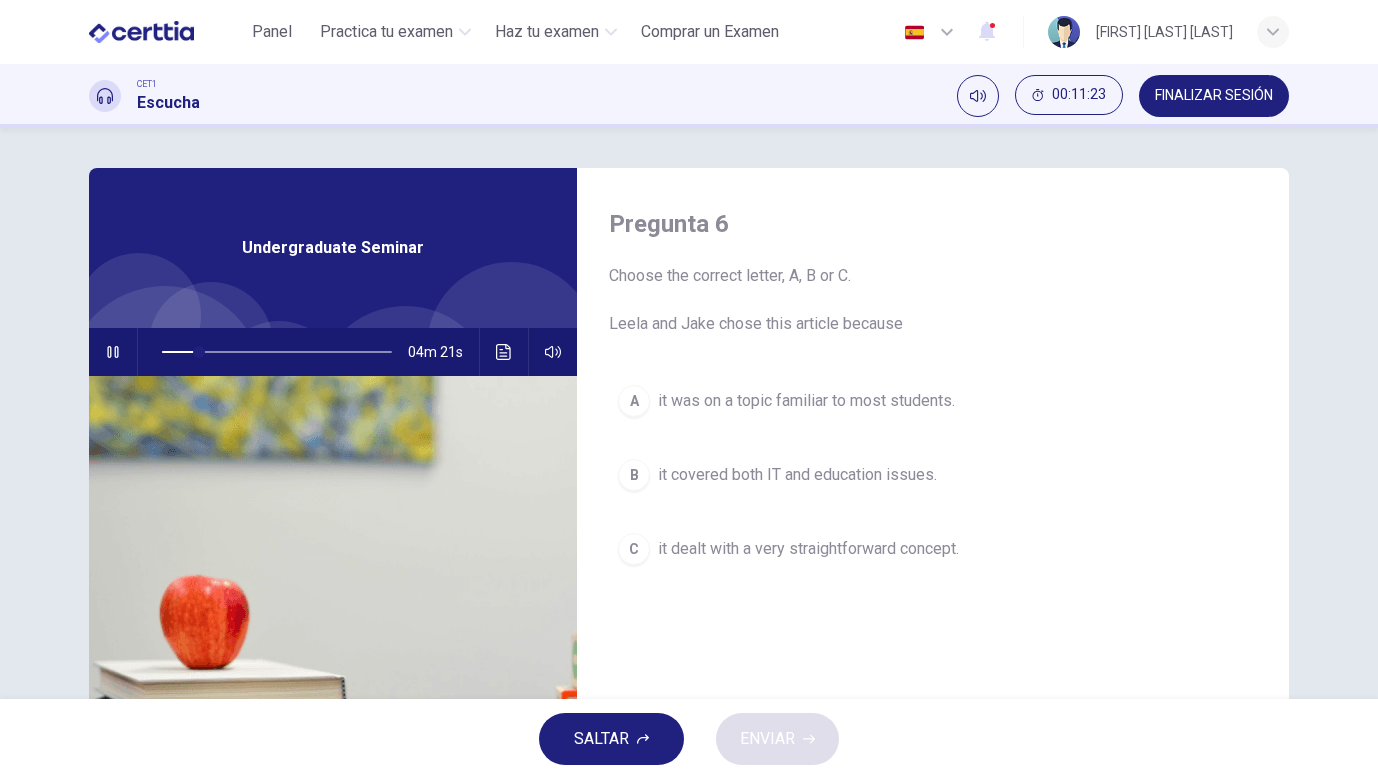 click on "it covered both IT and education issues." at bounding box center [806, 401] 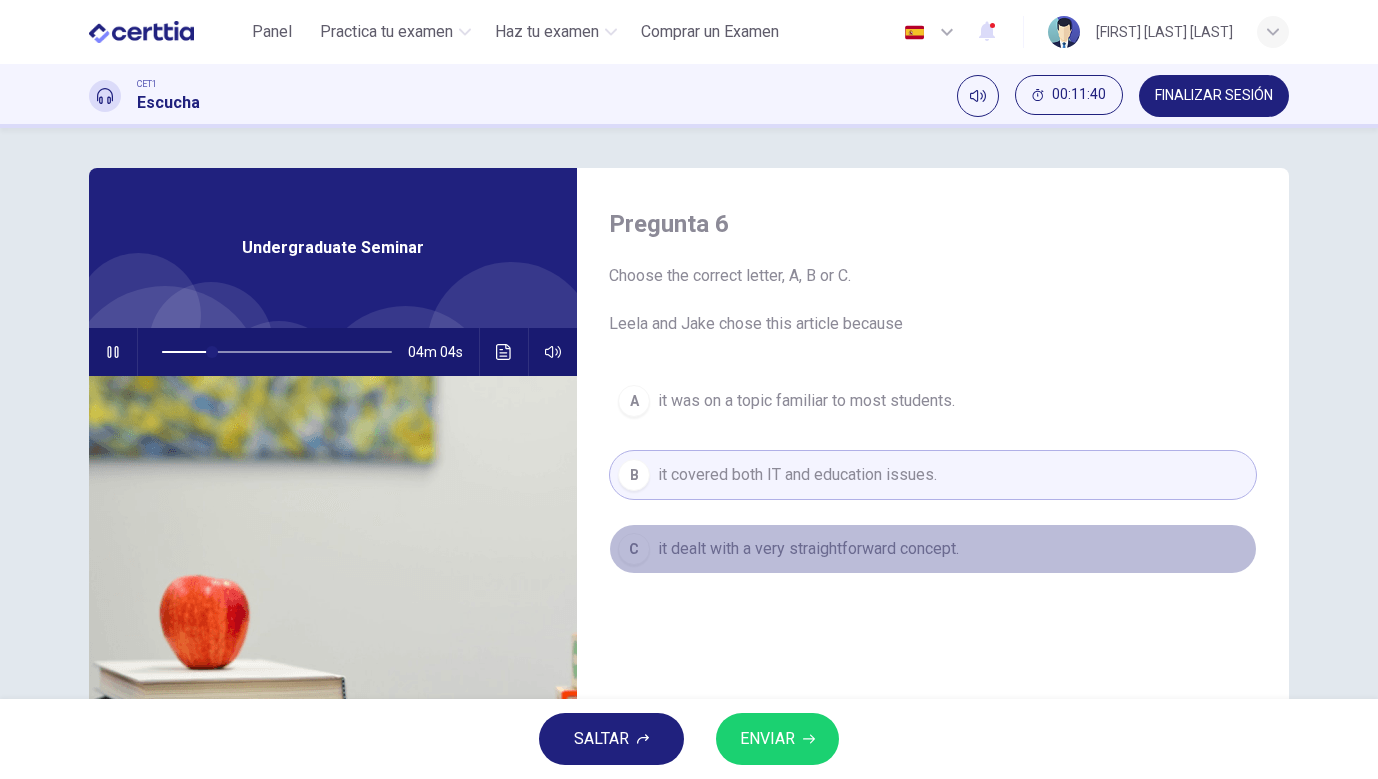 drag, startPoint x: 982, startPoint y: 549, endPoint x: 815, endPoint y: 546, distance: 167.02695 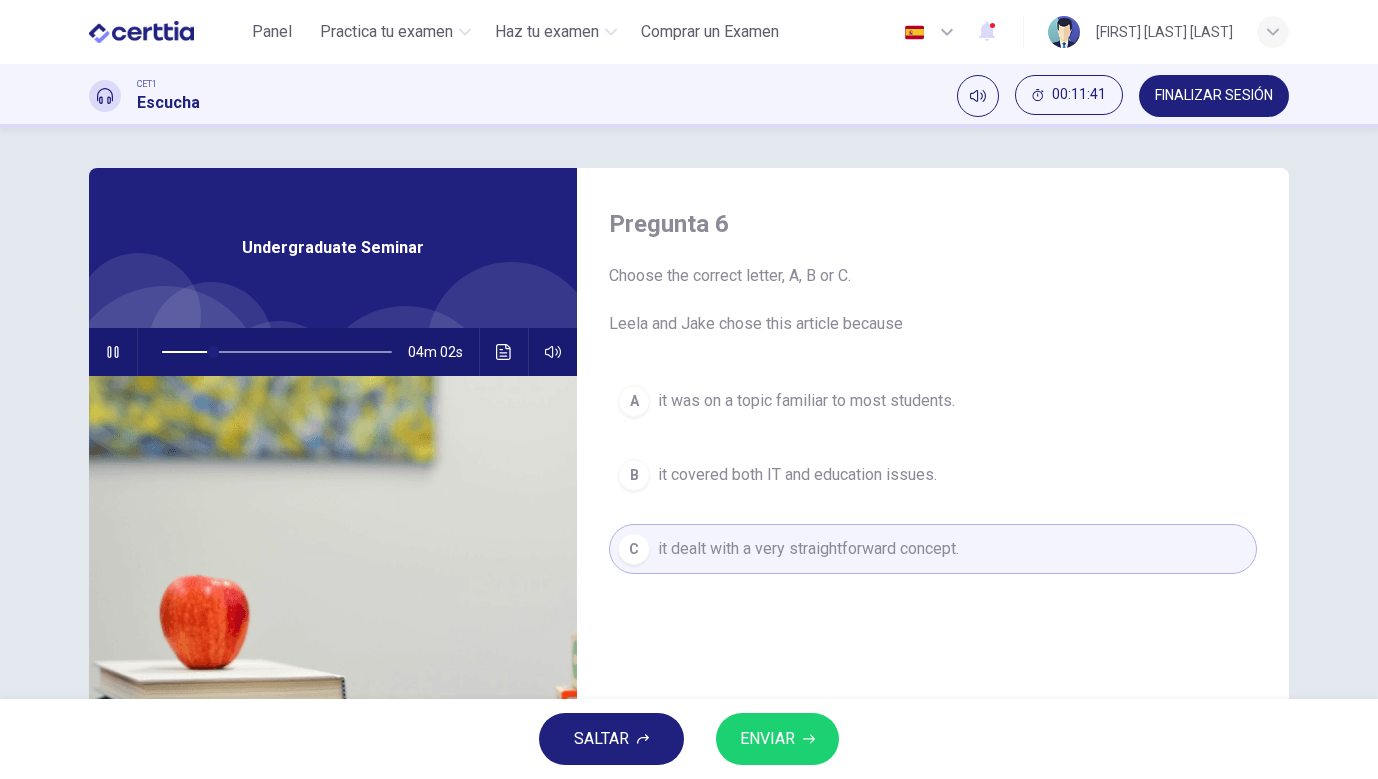 click on "it covered both IT and education issues." at bounding box center [806, 401] 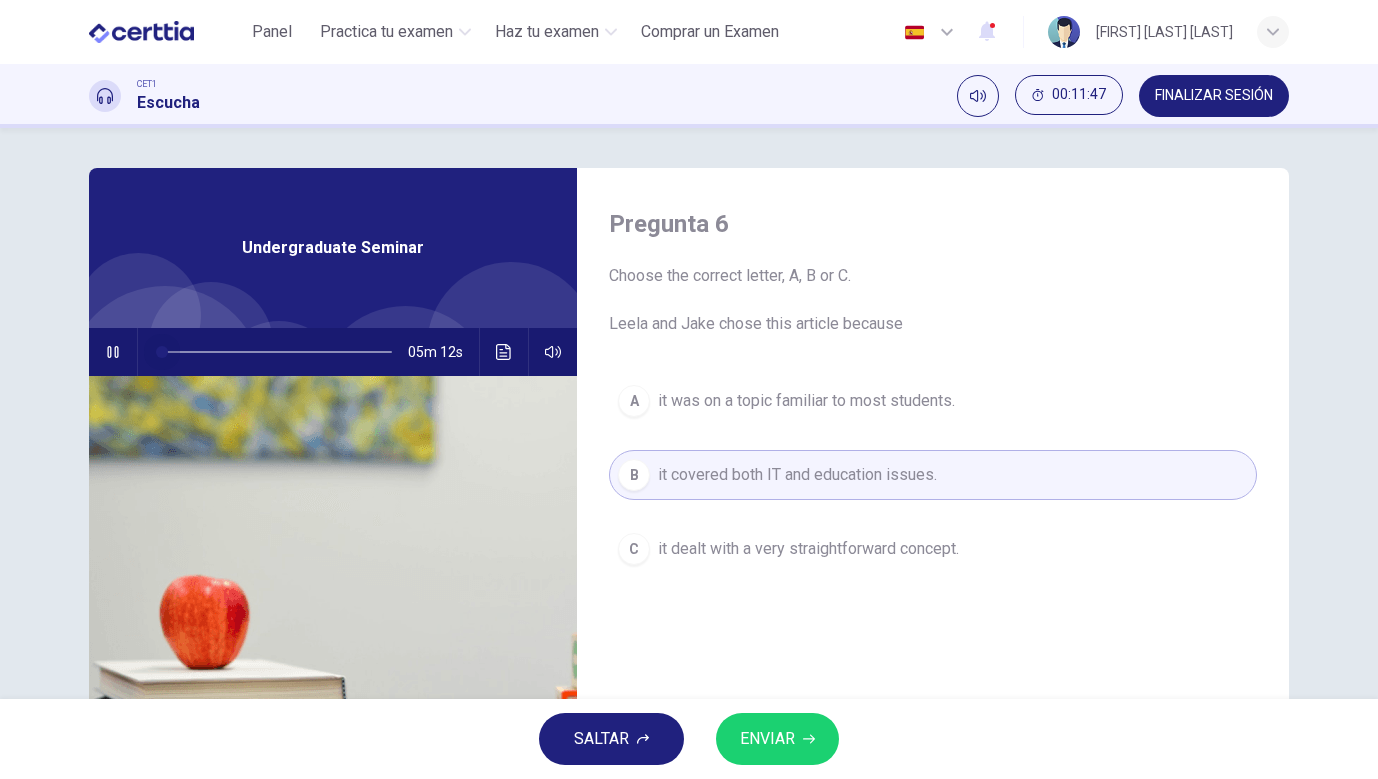 click at bounding box center (277, 352) 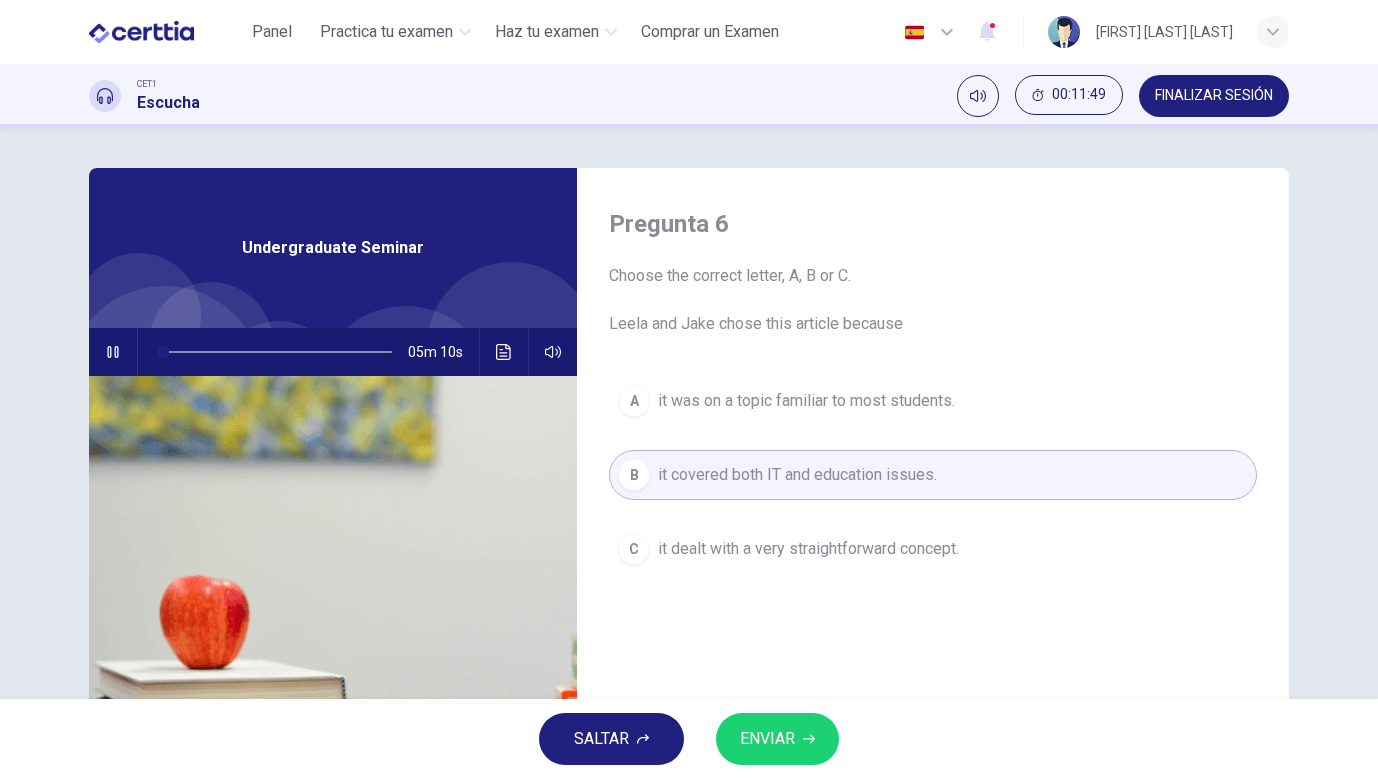 click on "ENVIAR" at bounding box center (777, 739) 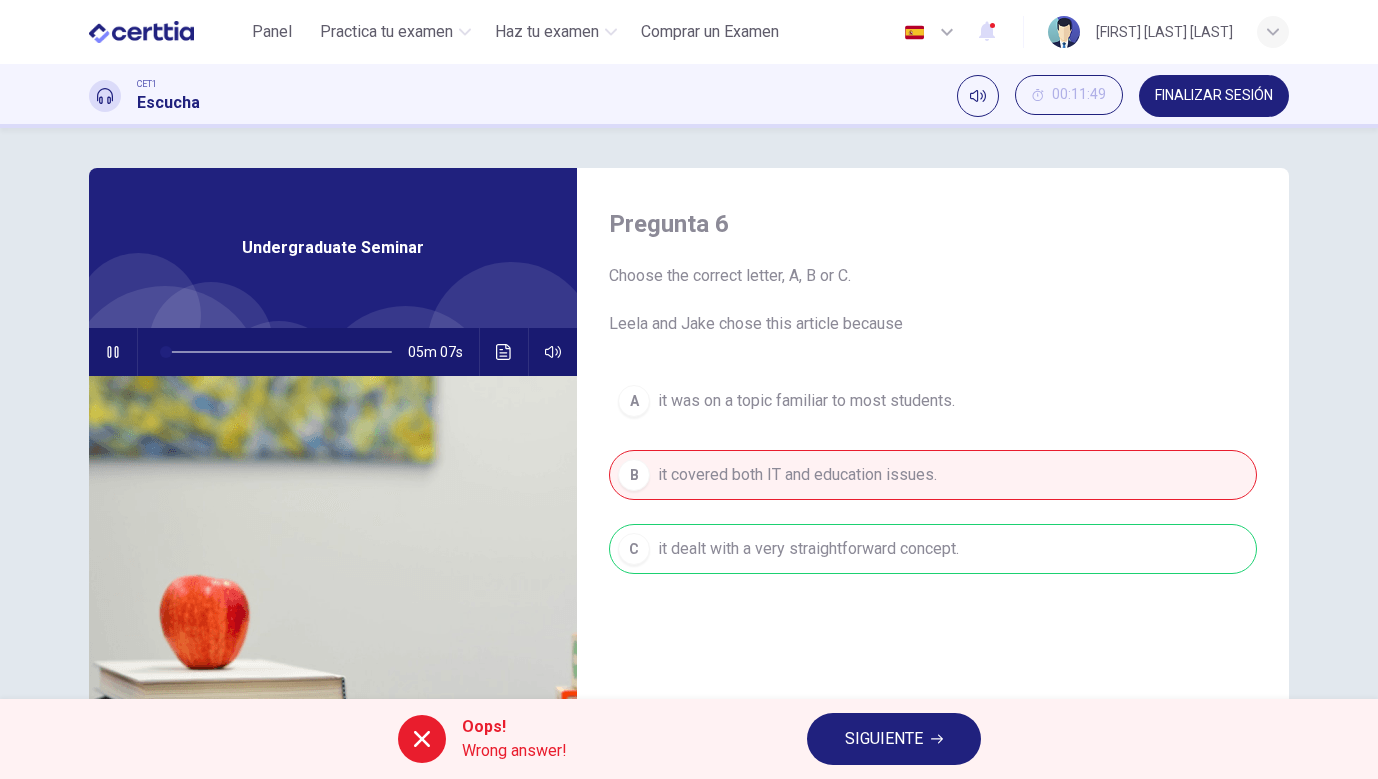 click on "SIGUIENTE" at bounding box center [884, 739] 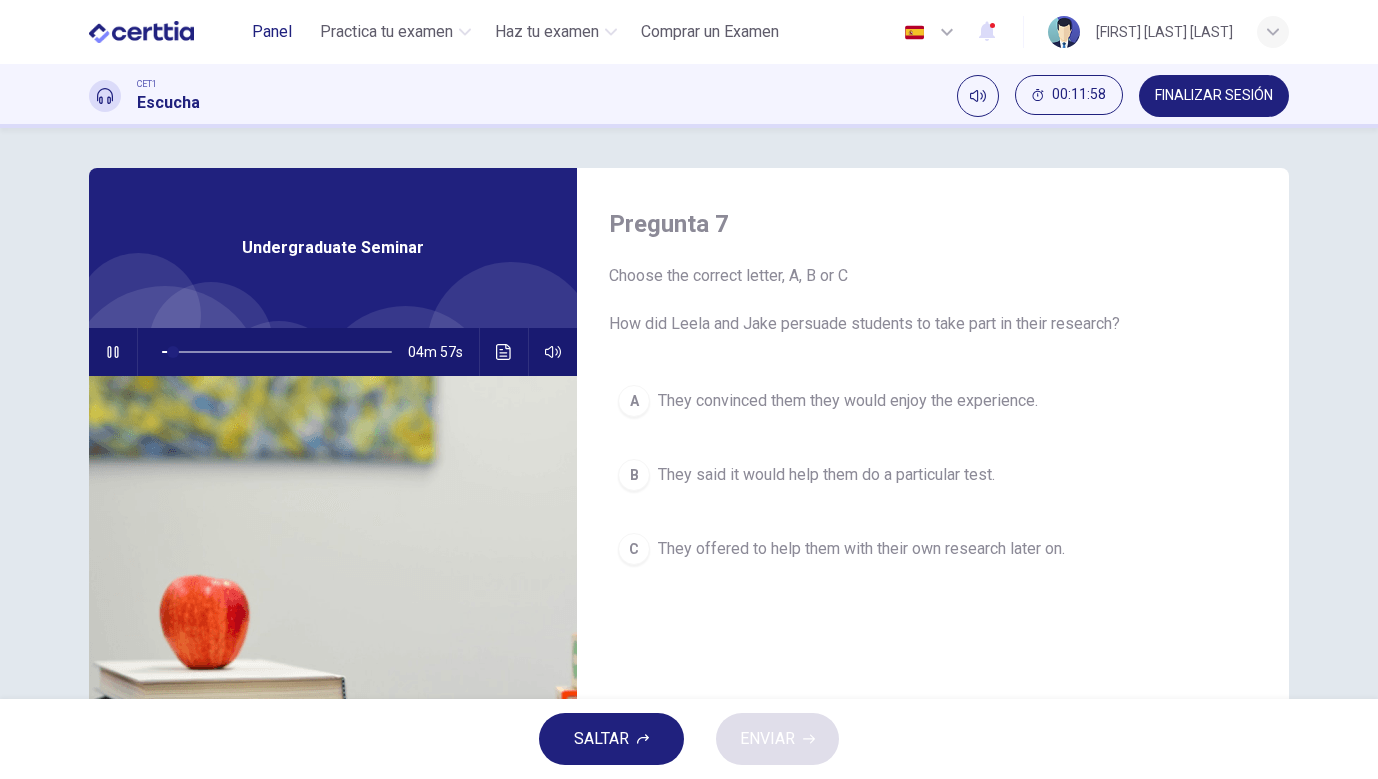 click on "Panel" at bounding box center [272, 32] 